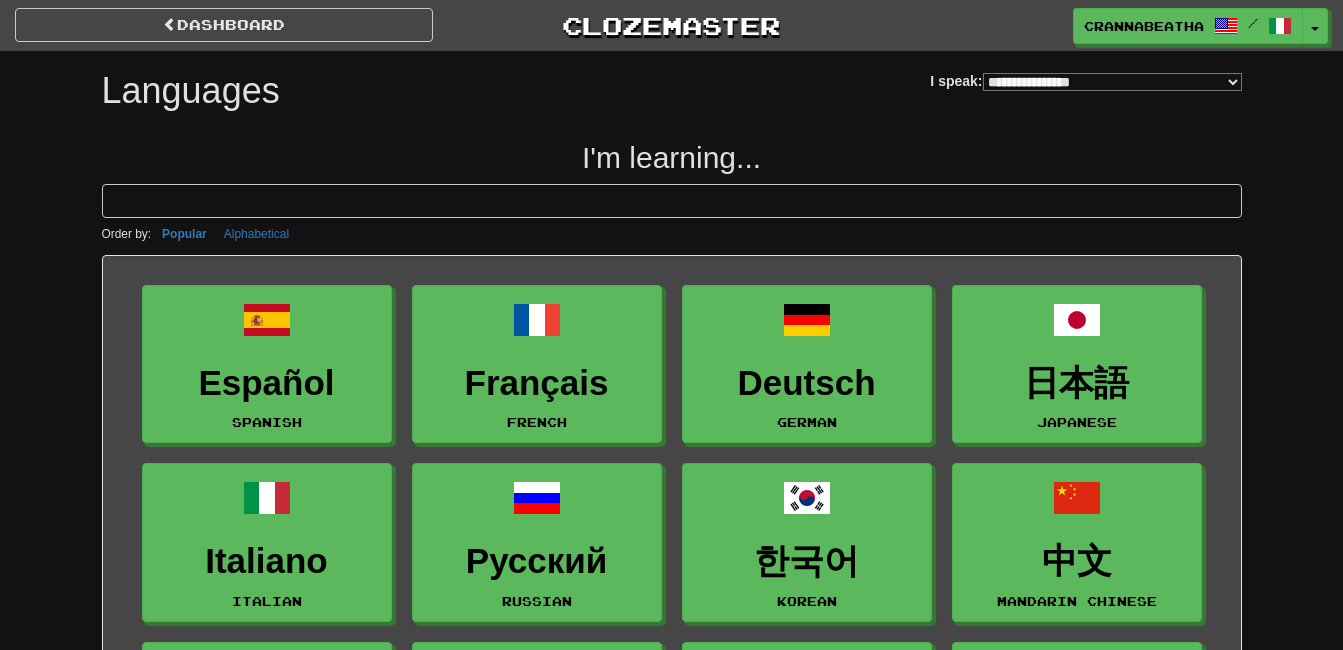 select on "*******" 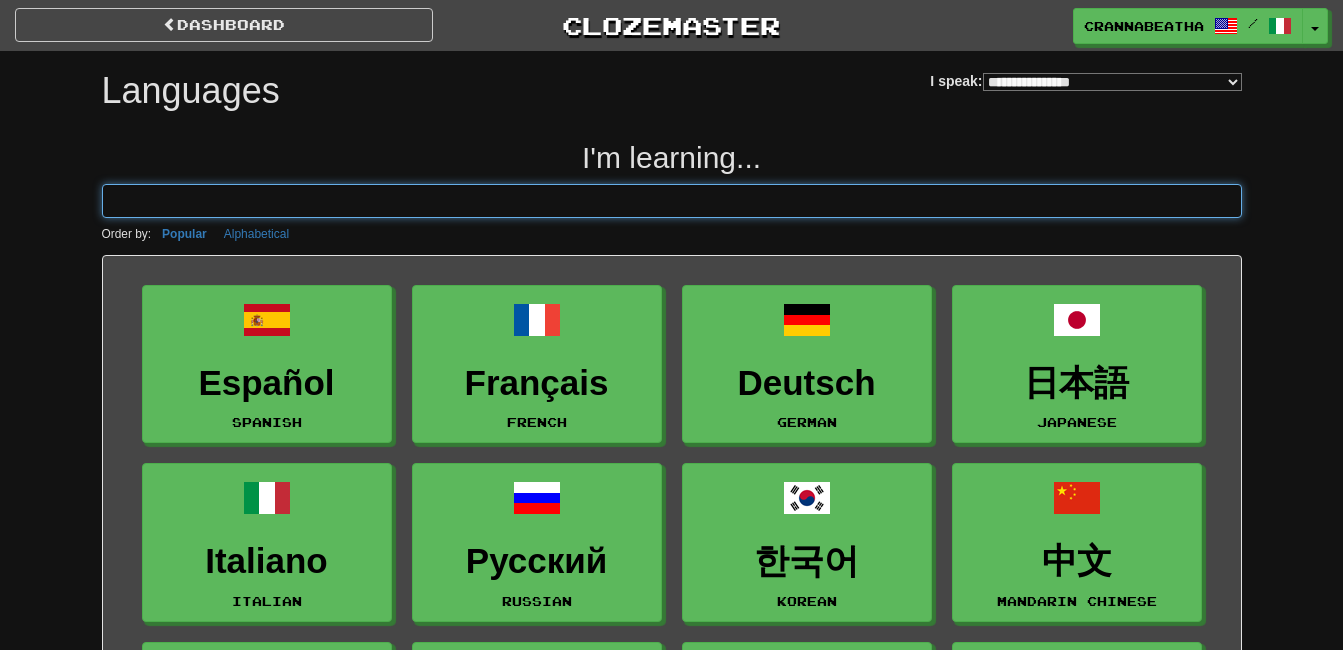 scroll, scrollTop: 0, scrollLeft: 0, axis: both 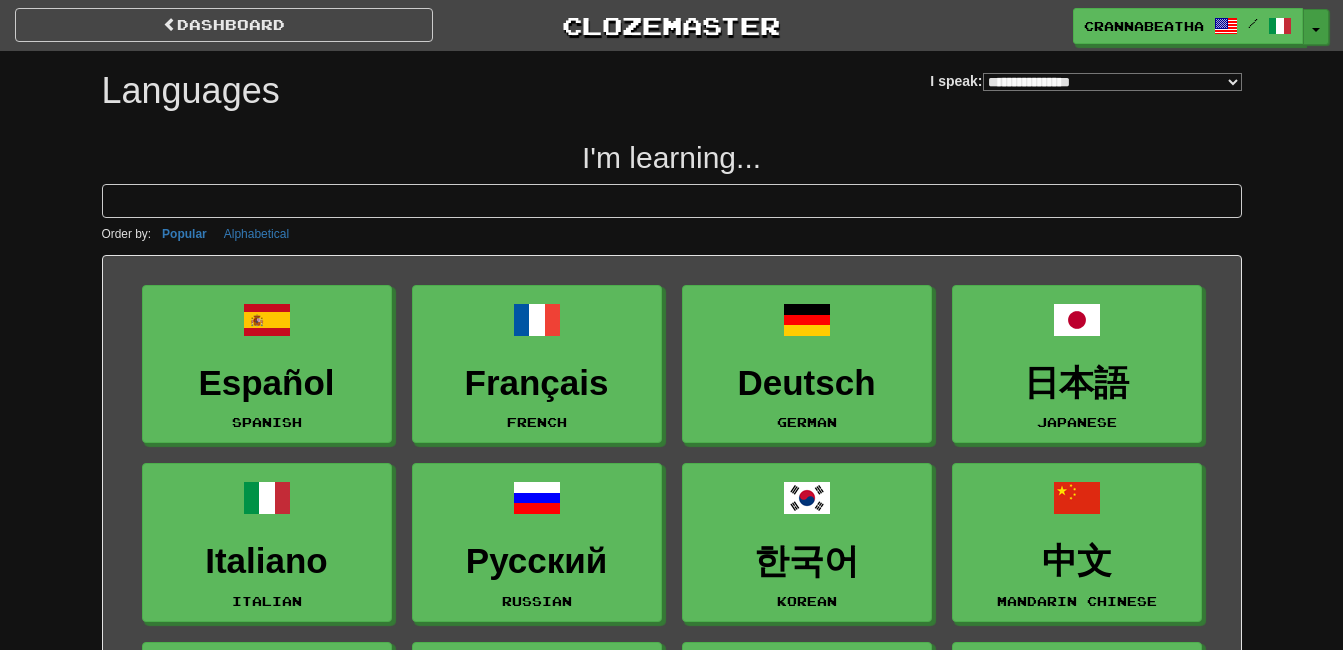 click on "Toggle Dropdown" at bounding box center (1316, 27) 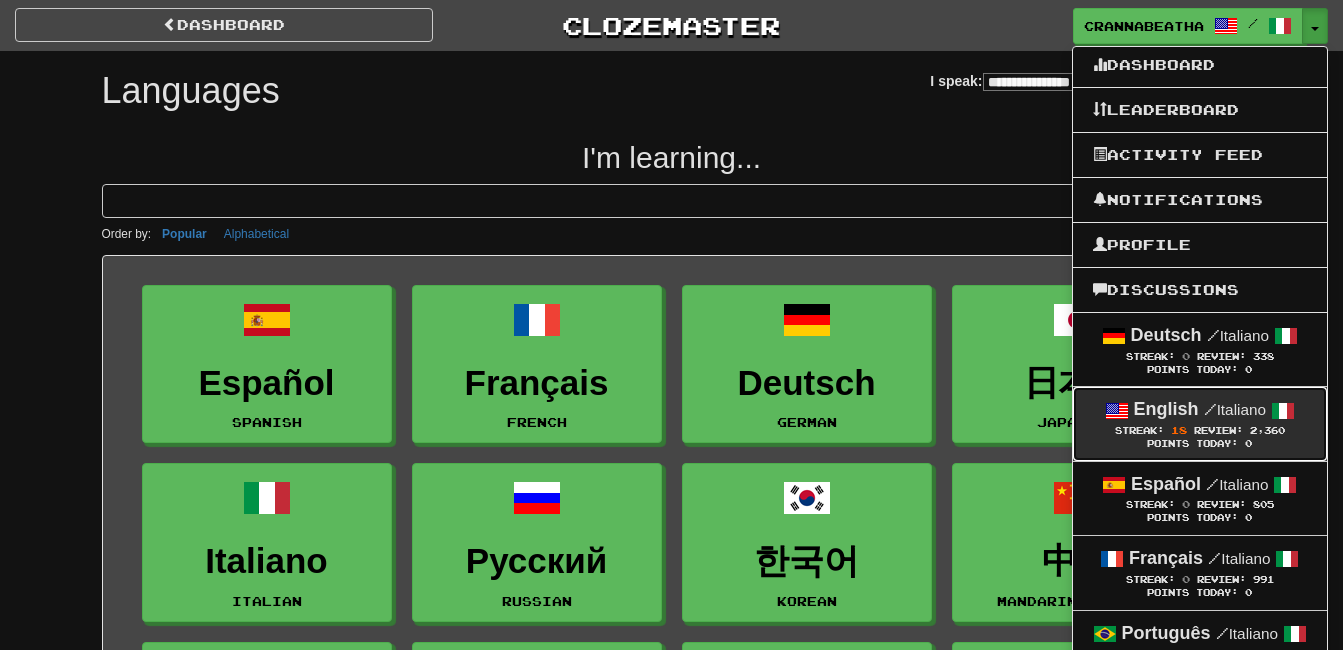 click on "English" at bounding box center (1166, 409) 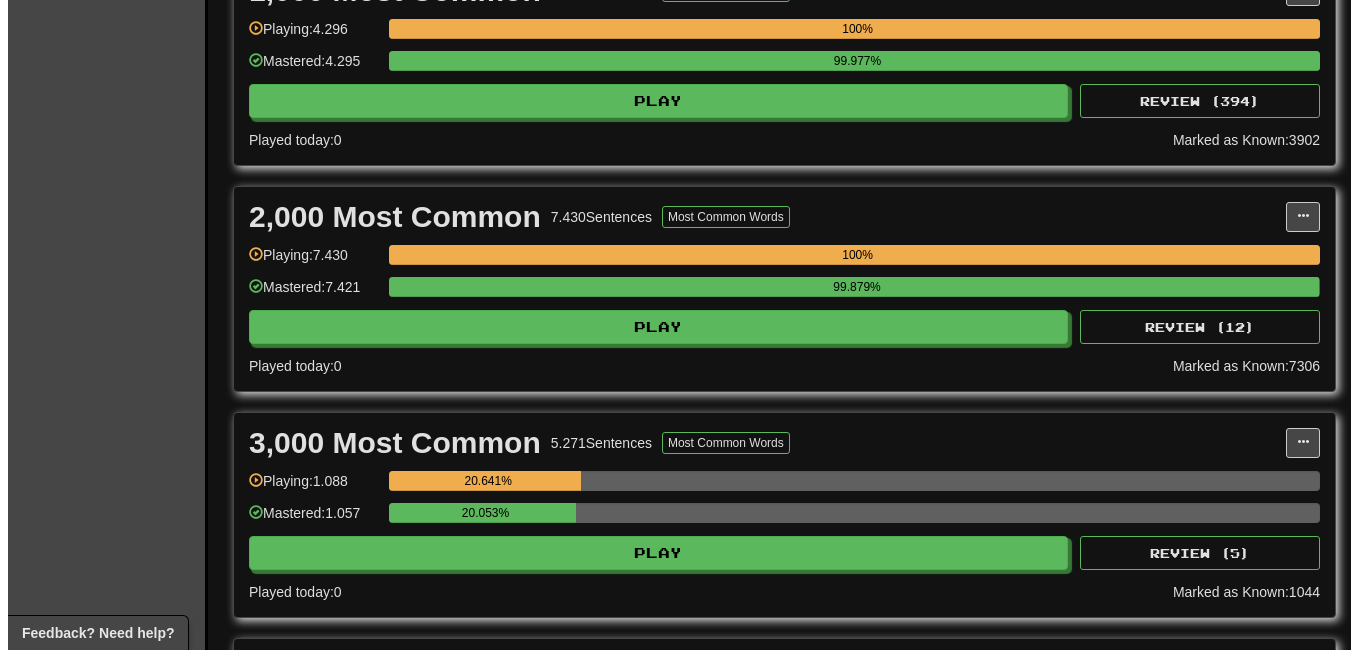 scroll, scrollTop: 667, scrollLeft: 0, axis: vertical 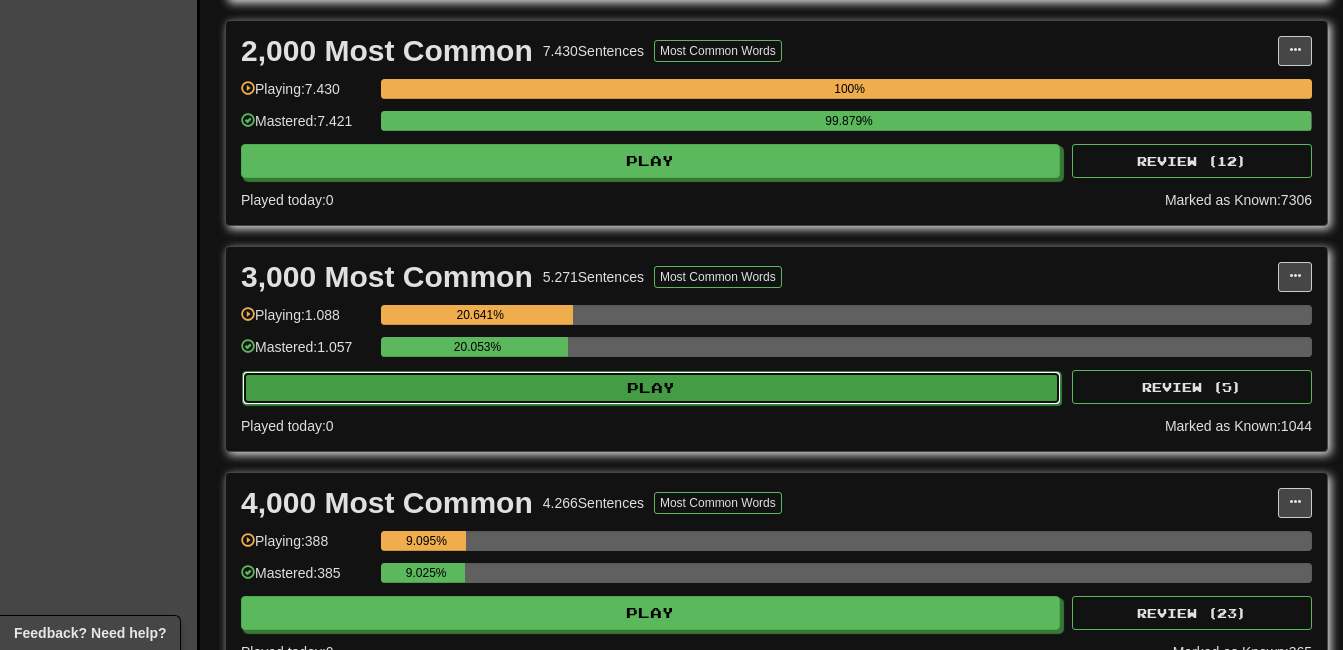 click on "Play" at bounding box center [651, 388] 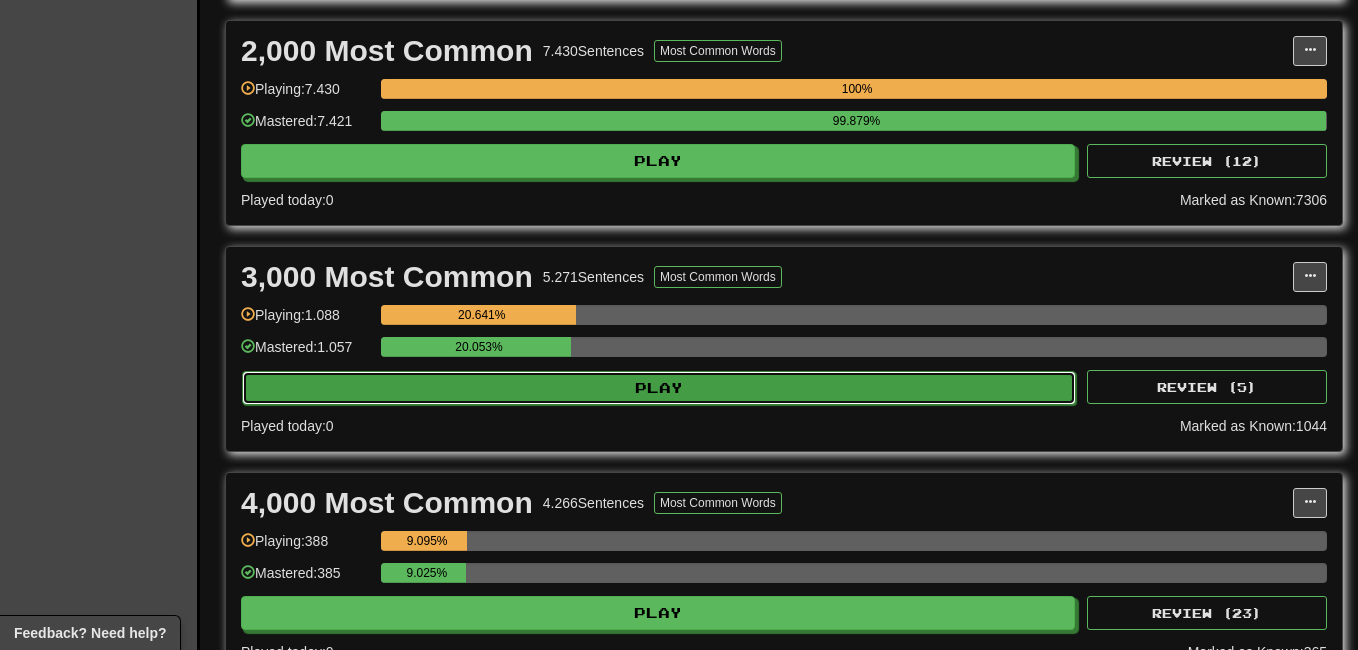 select on "**" 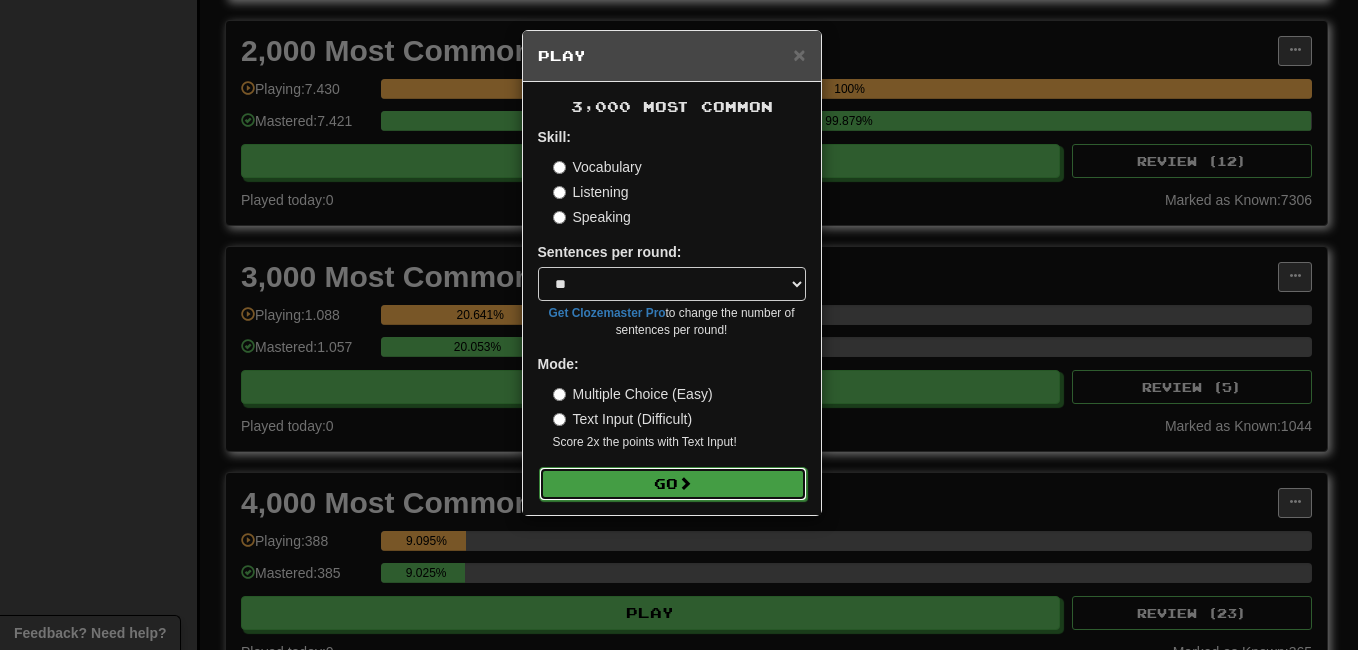 click on "Go" at bounding box center (673, 484) 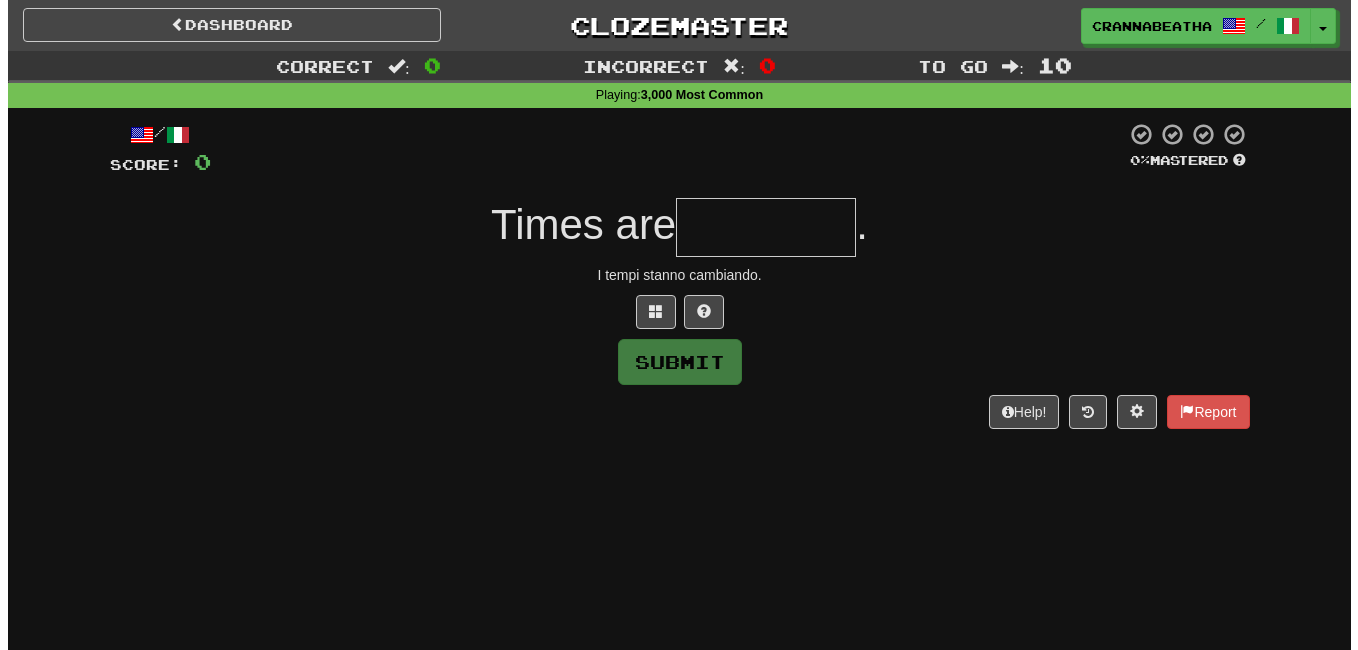 scroll, scrollTop: 0, scrollLeft: 0, axis: both 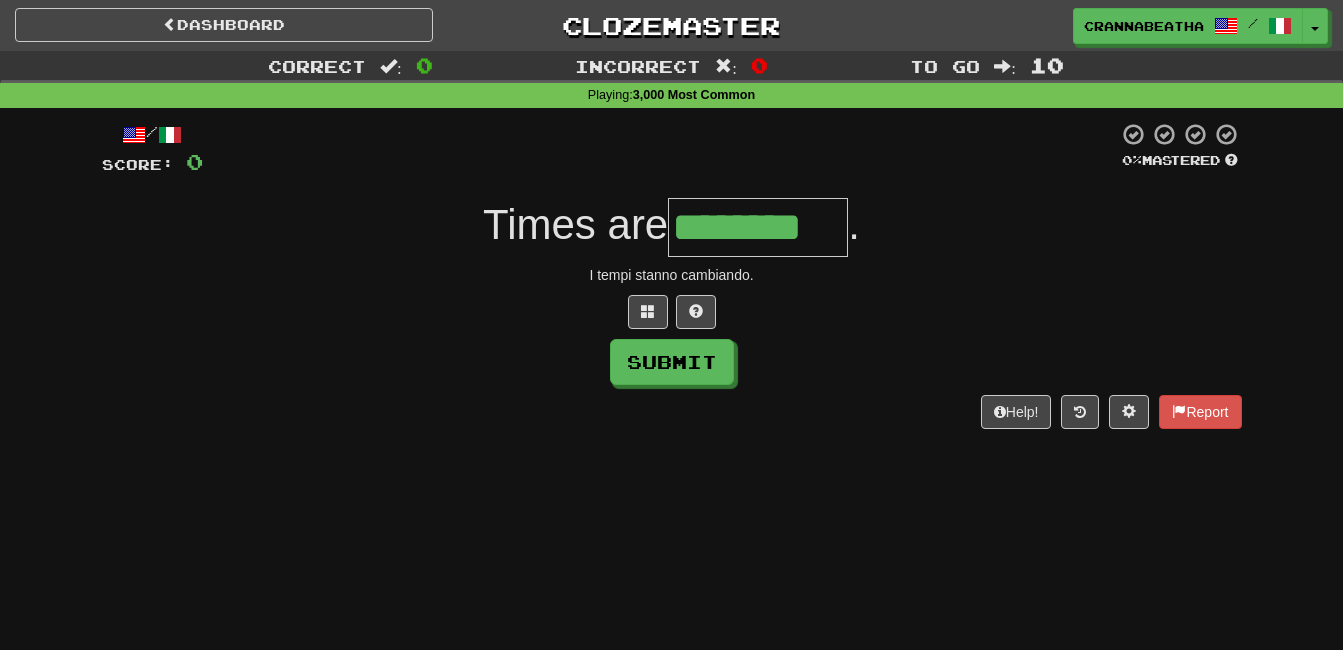 type on "********" 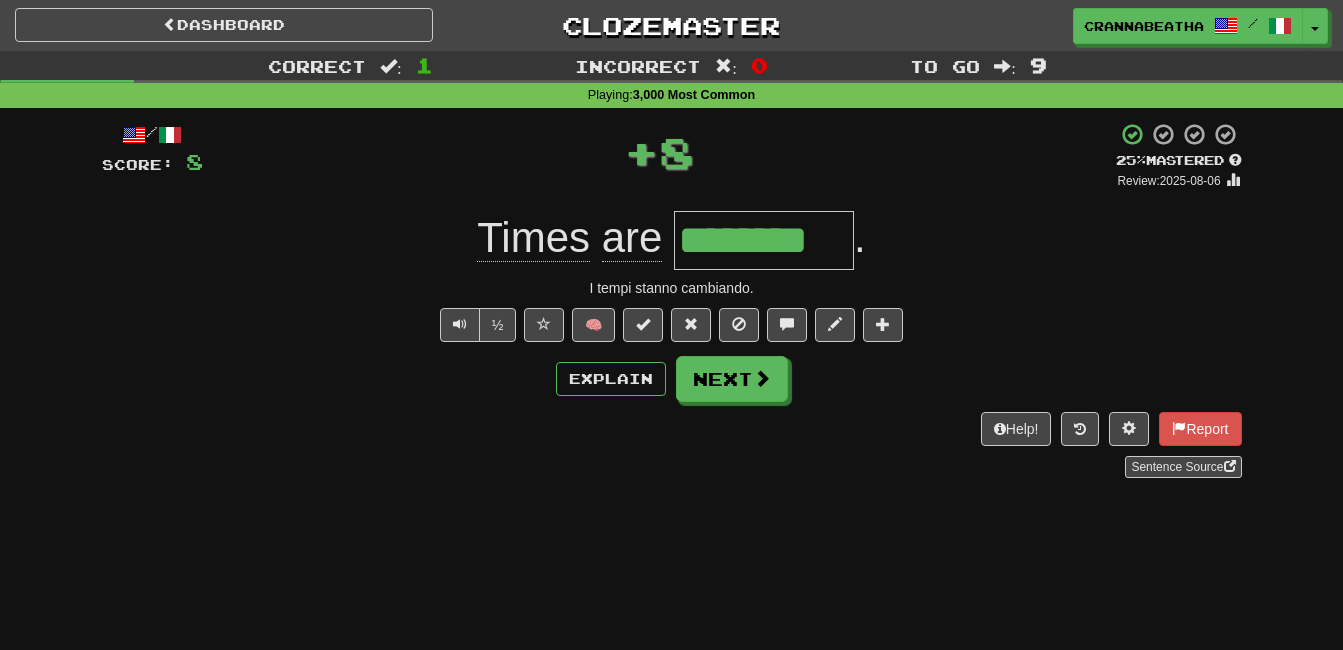type 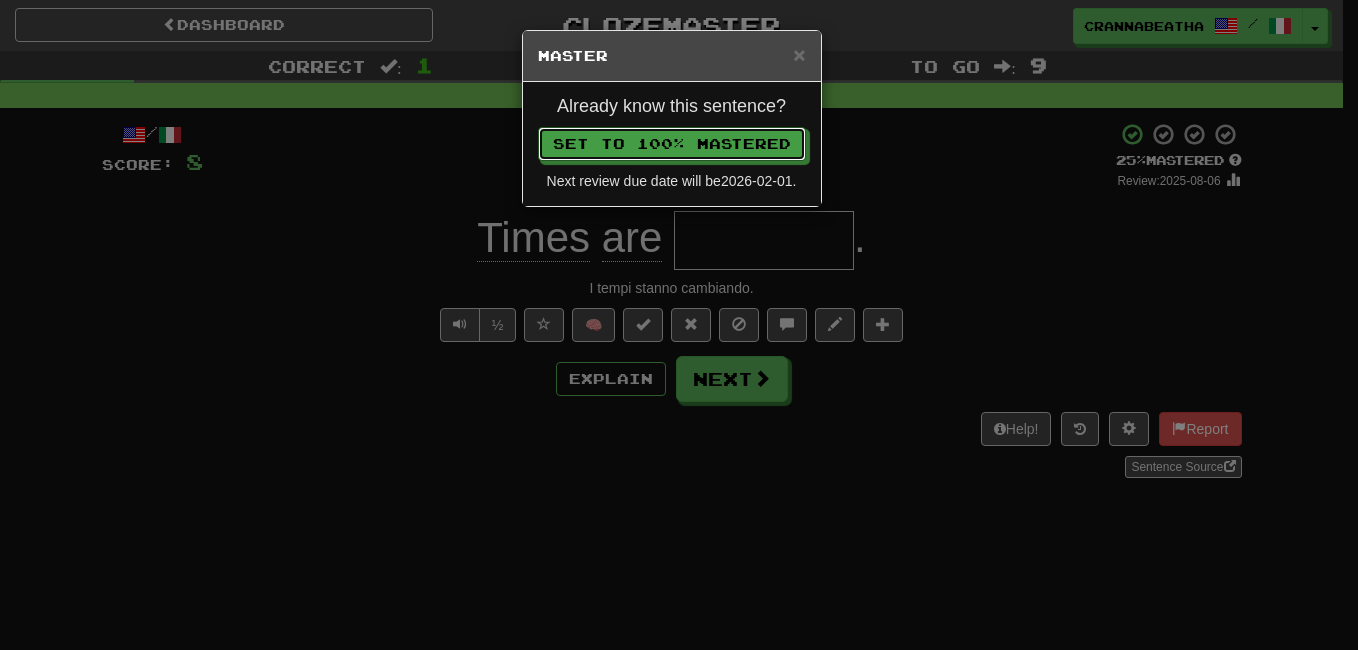 type 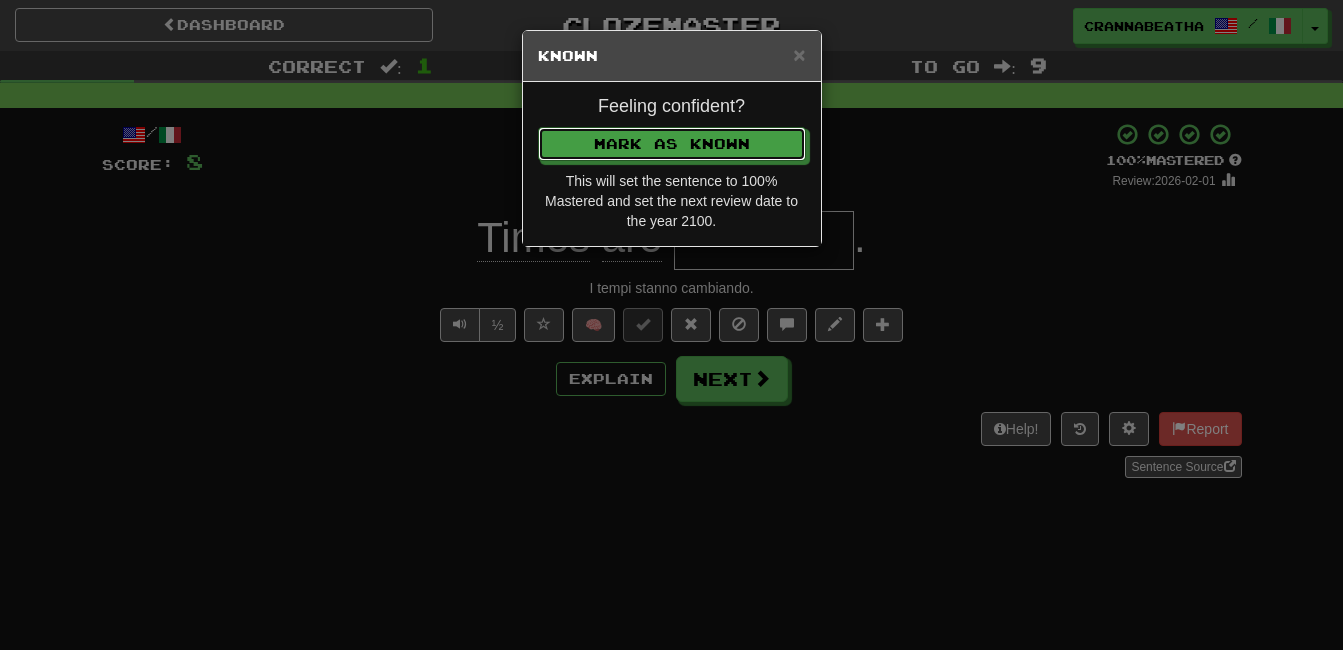 type 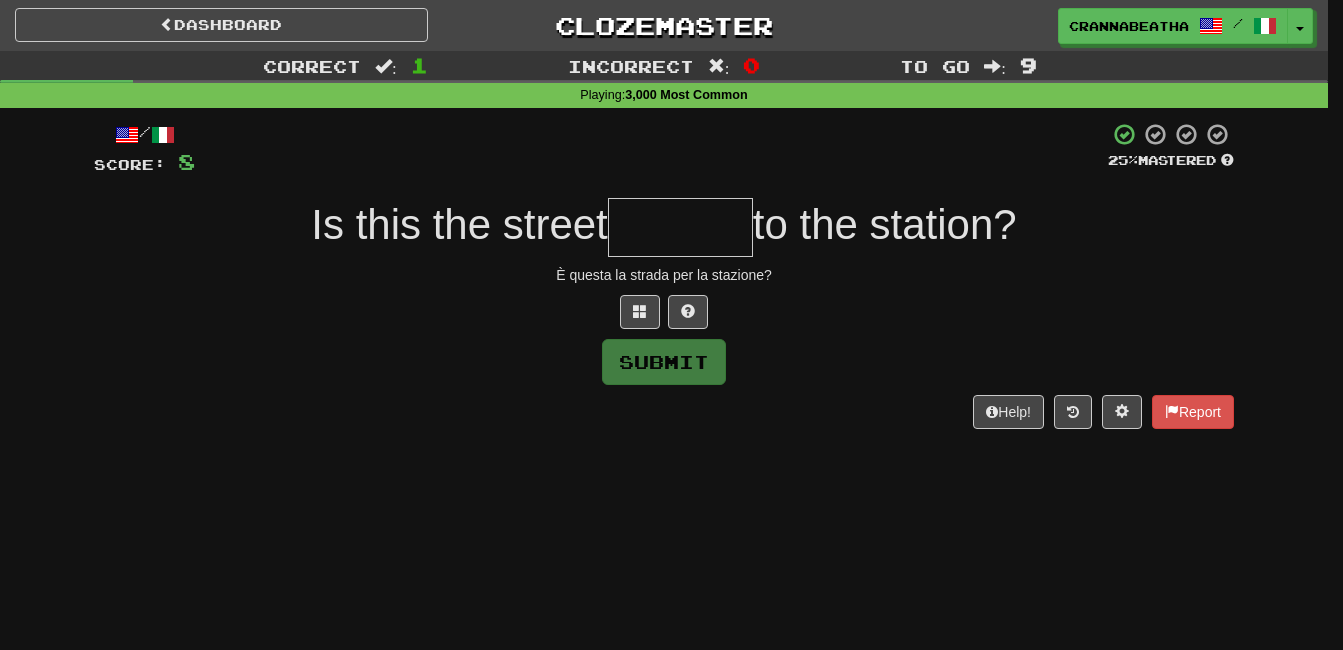 type on "*" 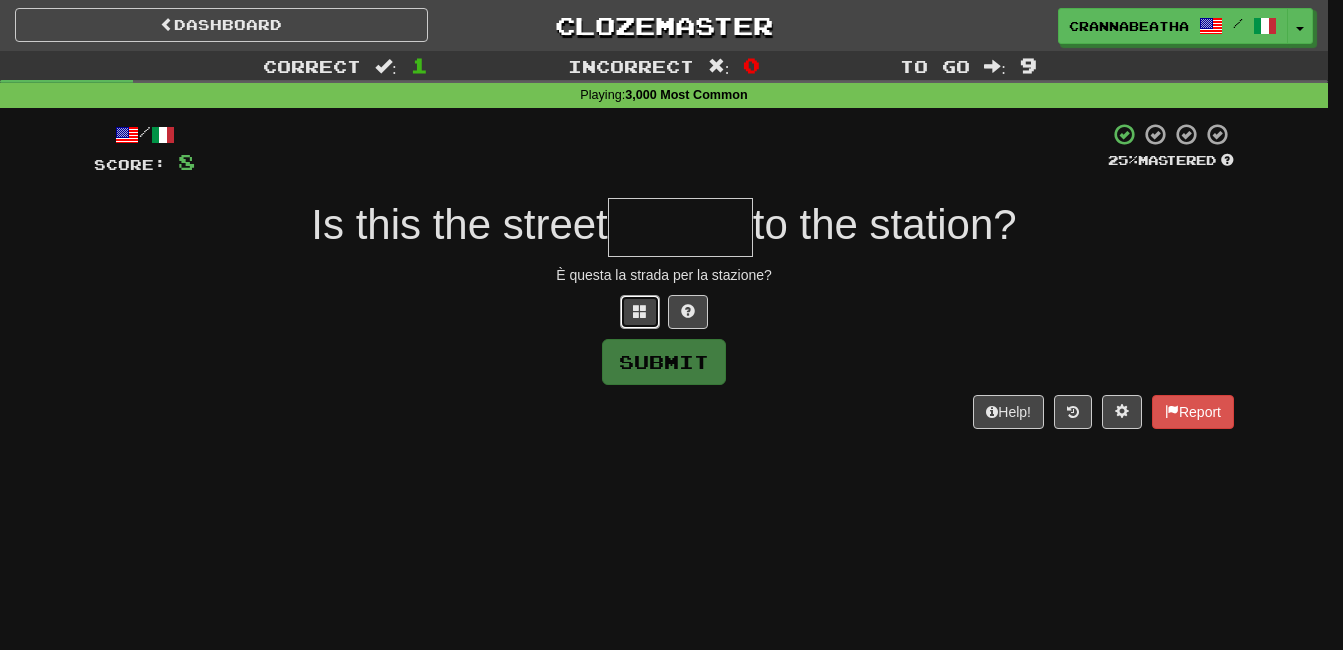 click at bounding box center [640, 312] 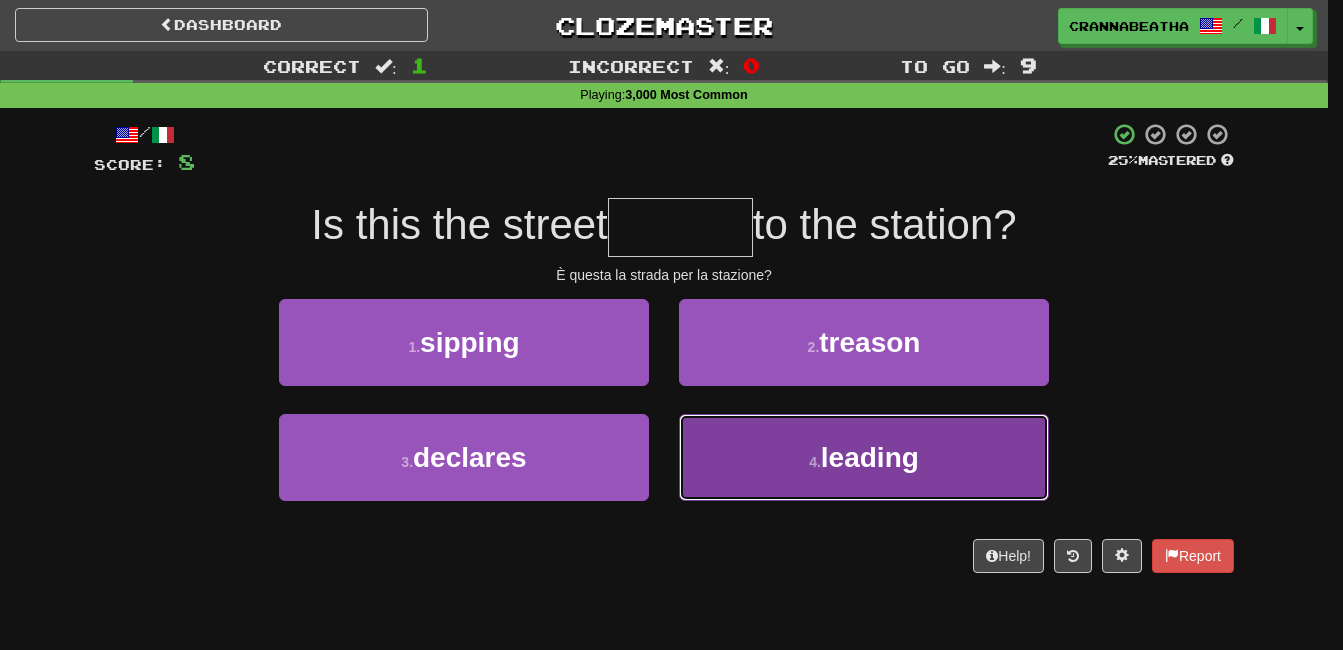 click on "4 .  leading" at bounding box center (864, 457) 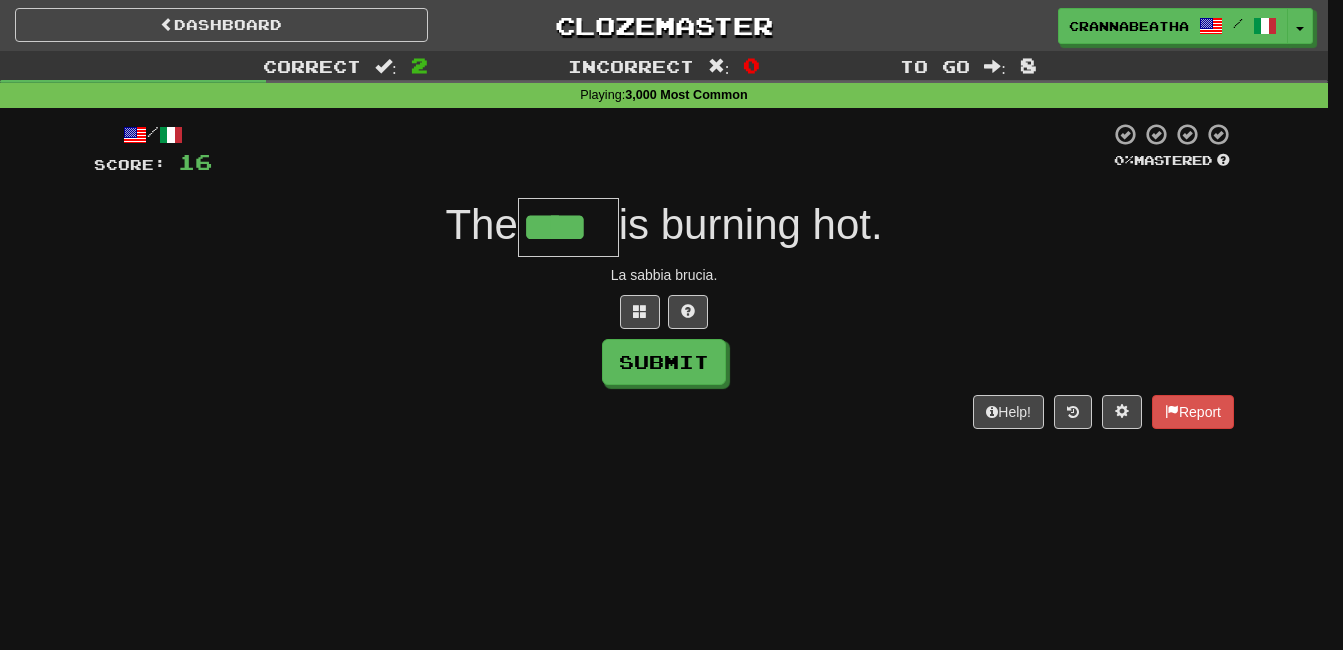 type on "****" 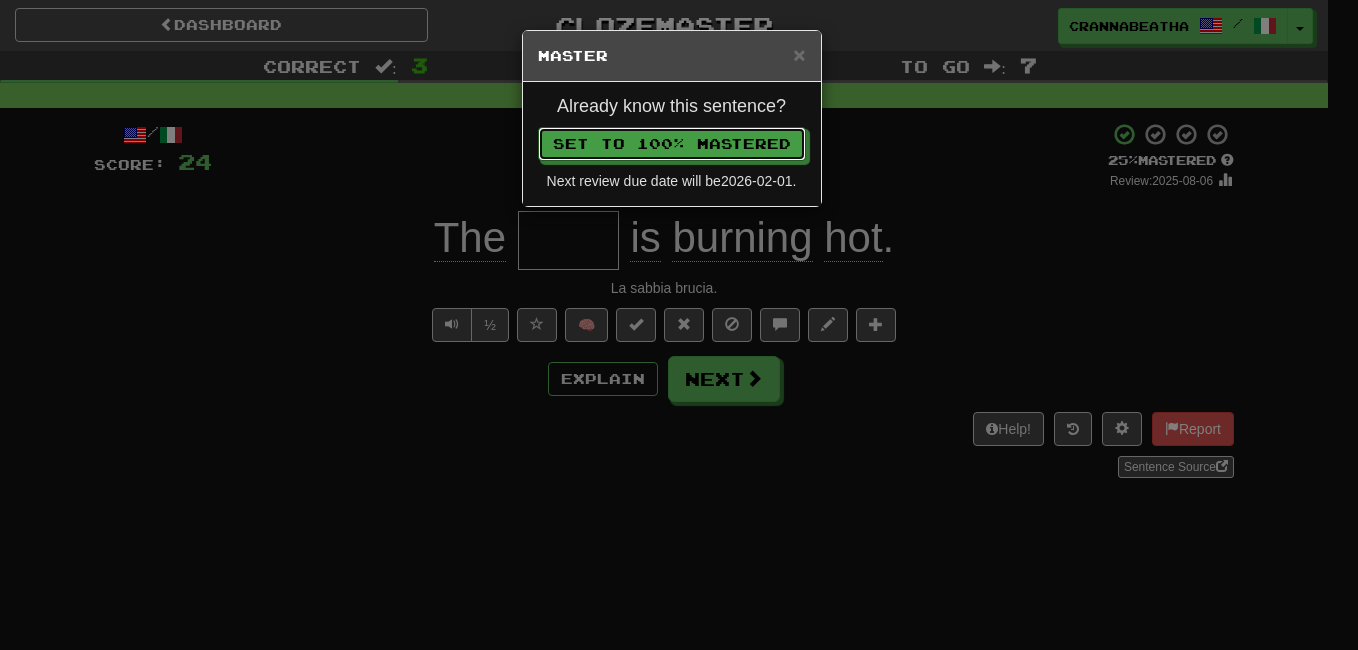 click on "Set to 100% Mastered" at bounding box center (672, 144) 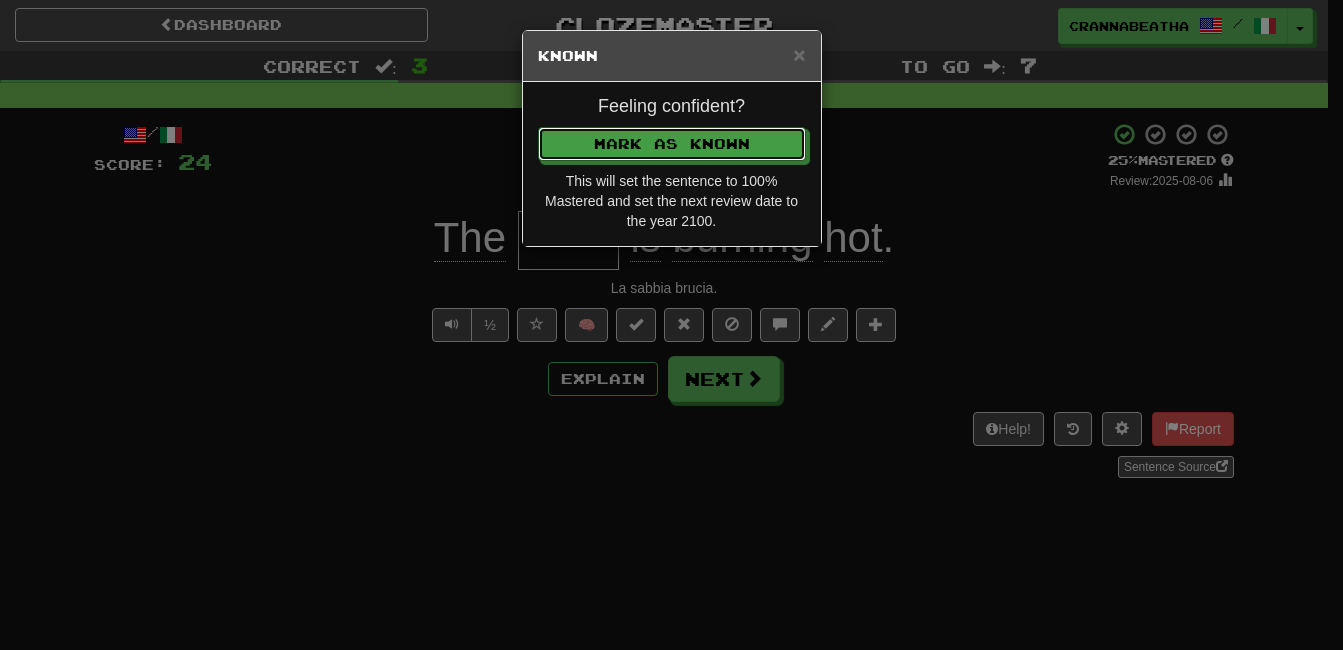 click on "Mark as Known" at bounding box center (672, 144) 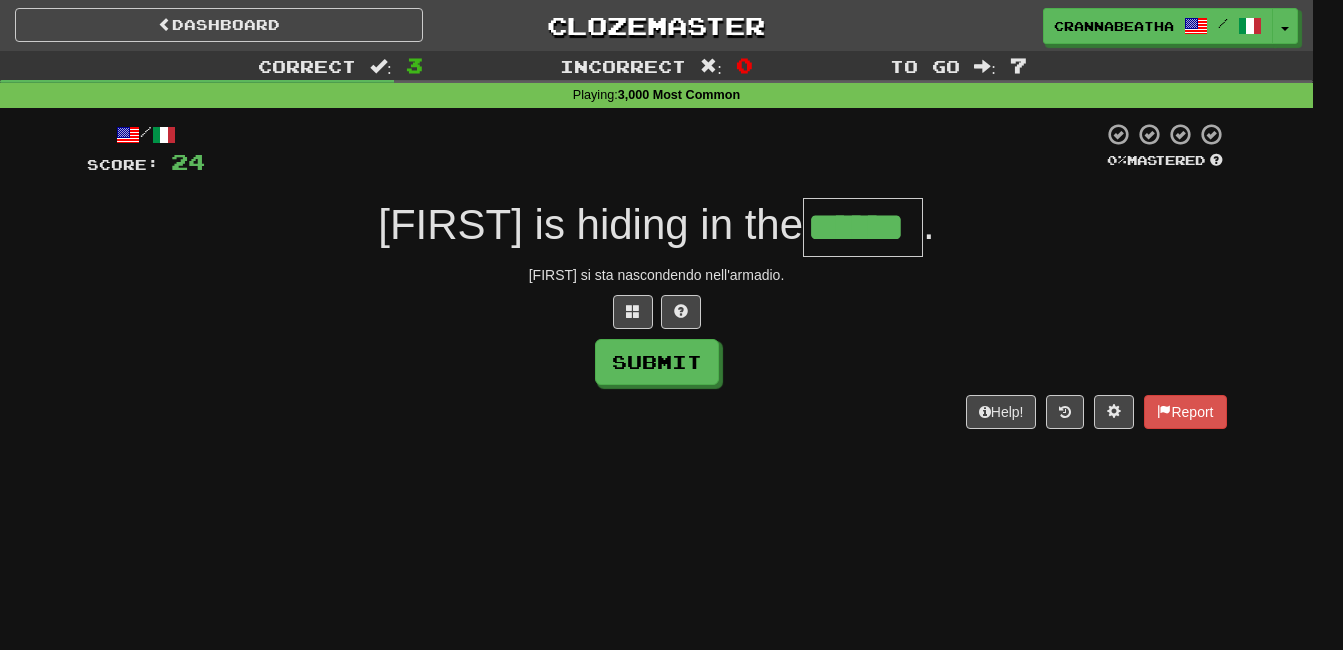 type on "******" 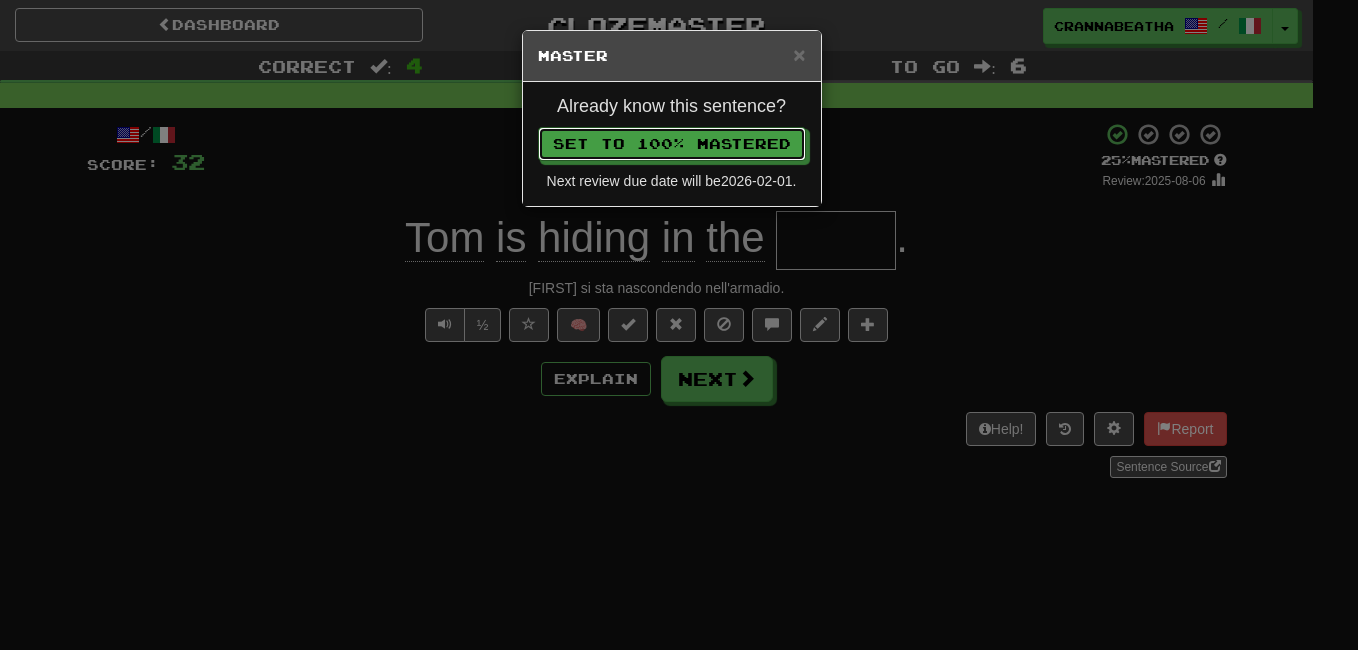 click on "Set to 100% Mastered" at bounding box center (672, 144) 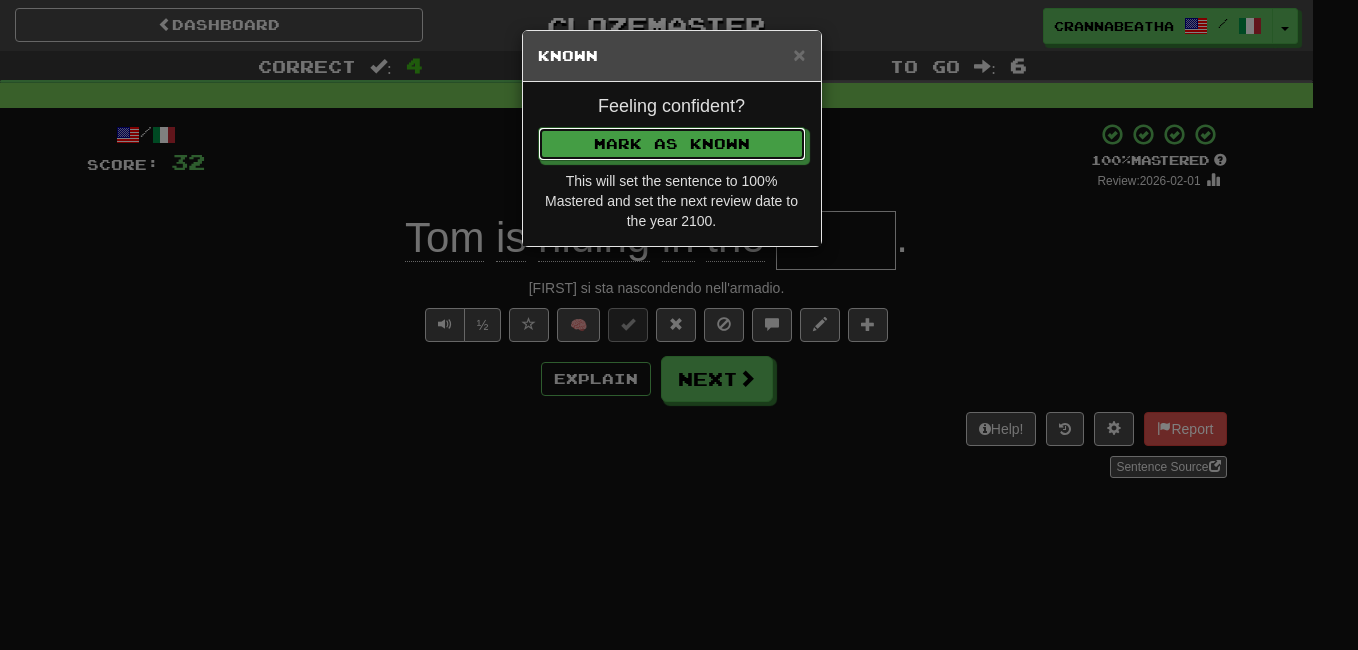 click on "Mark as Known" at bounding box center (672, 144) 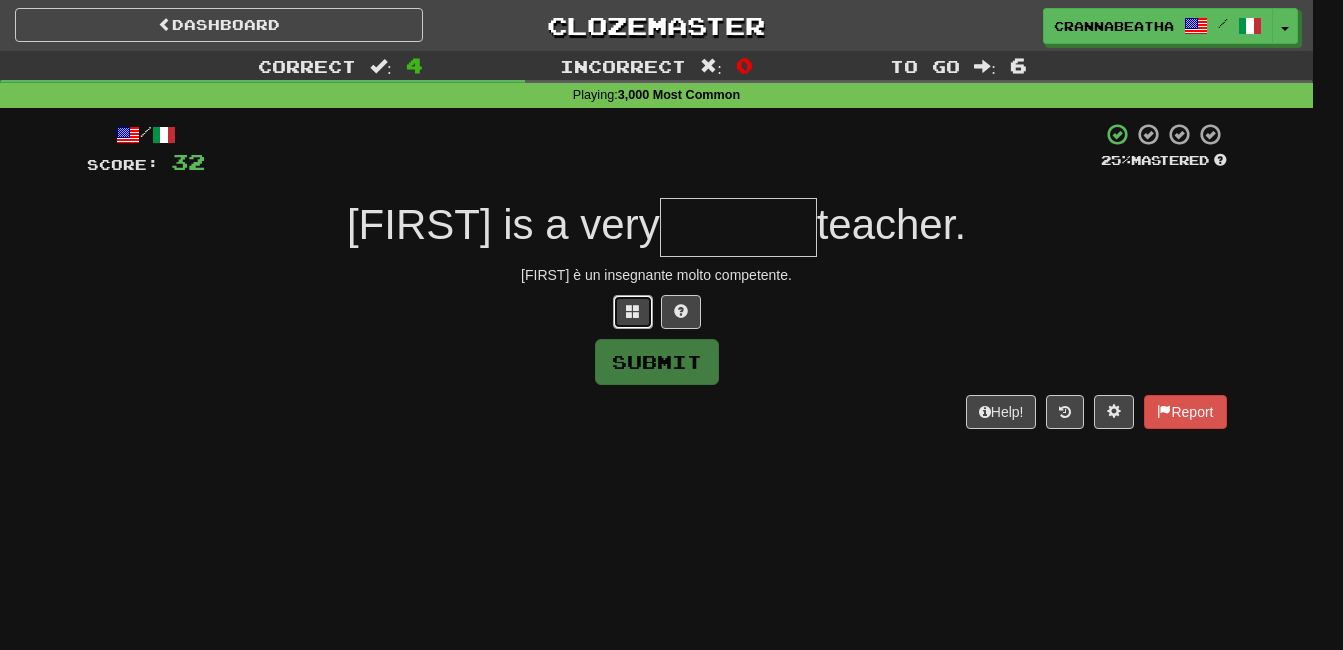click at bounding box center (633, 312) 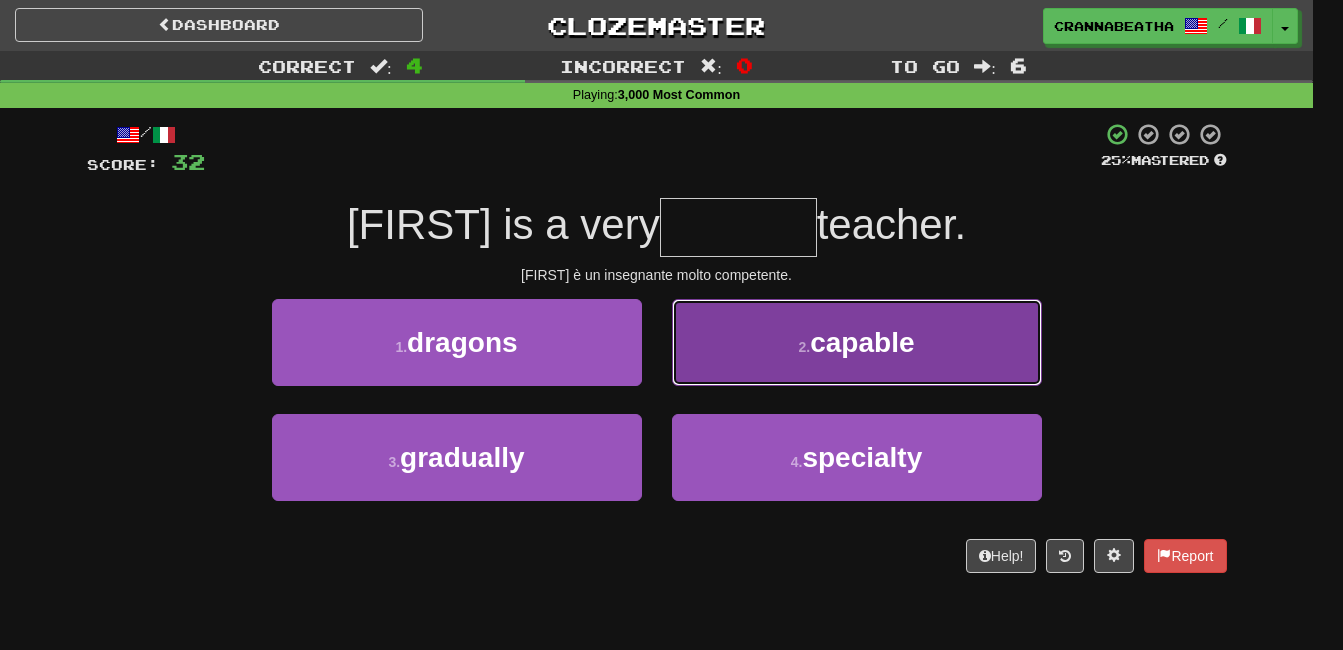 click on "2 .  capable" at bounding box center [857, 342] 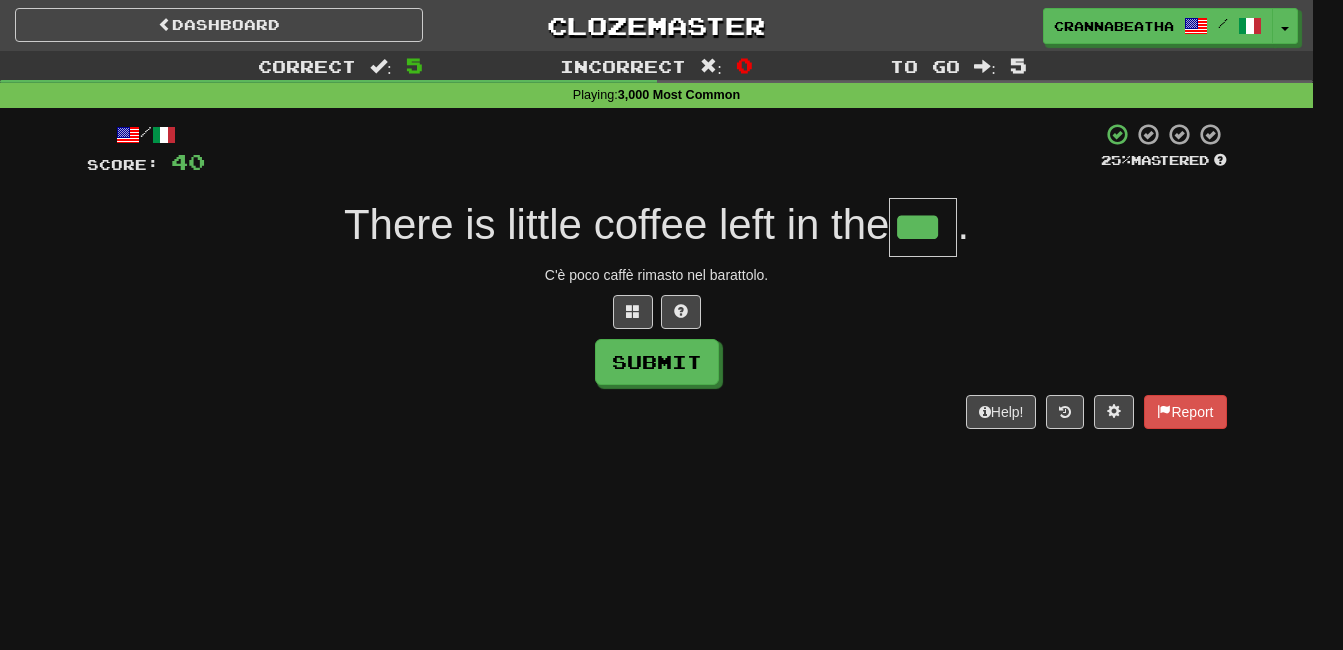 type on "***" 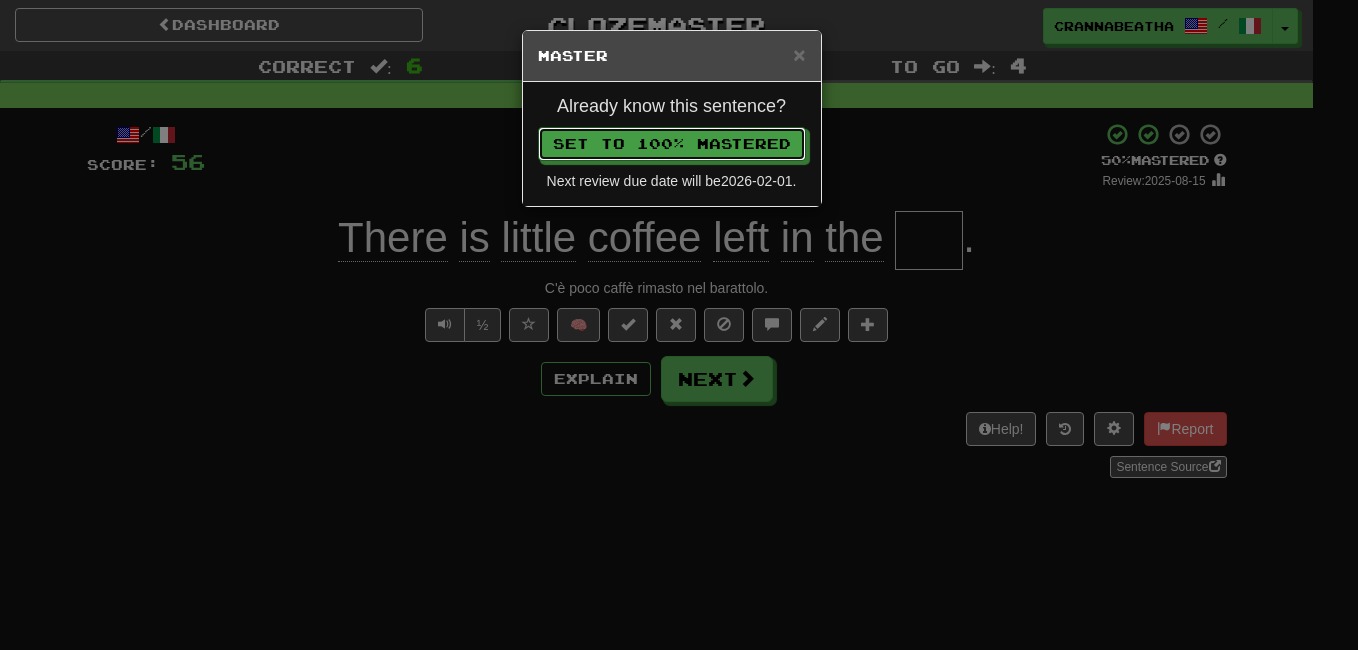 click on "Set to 100% Mastered" at bounding box center [672, 144] 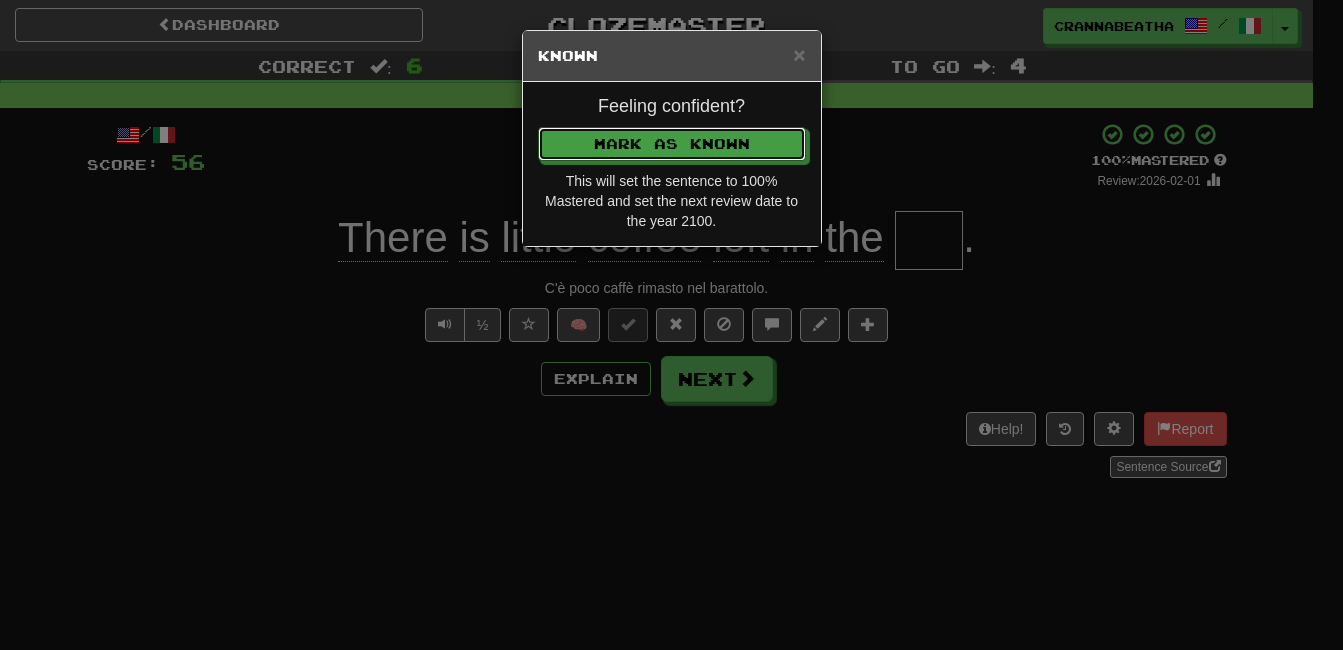click on "Mark as Known" at bounding box center (672, 144) 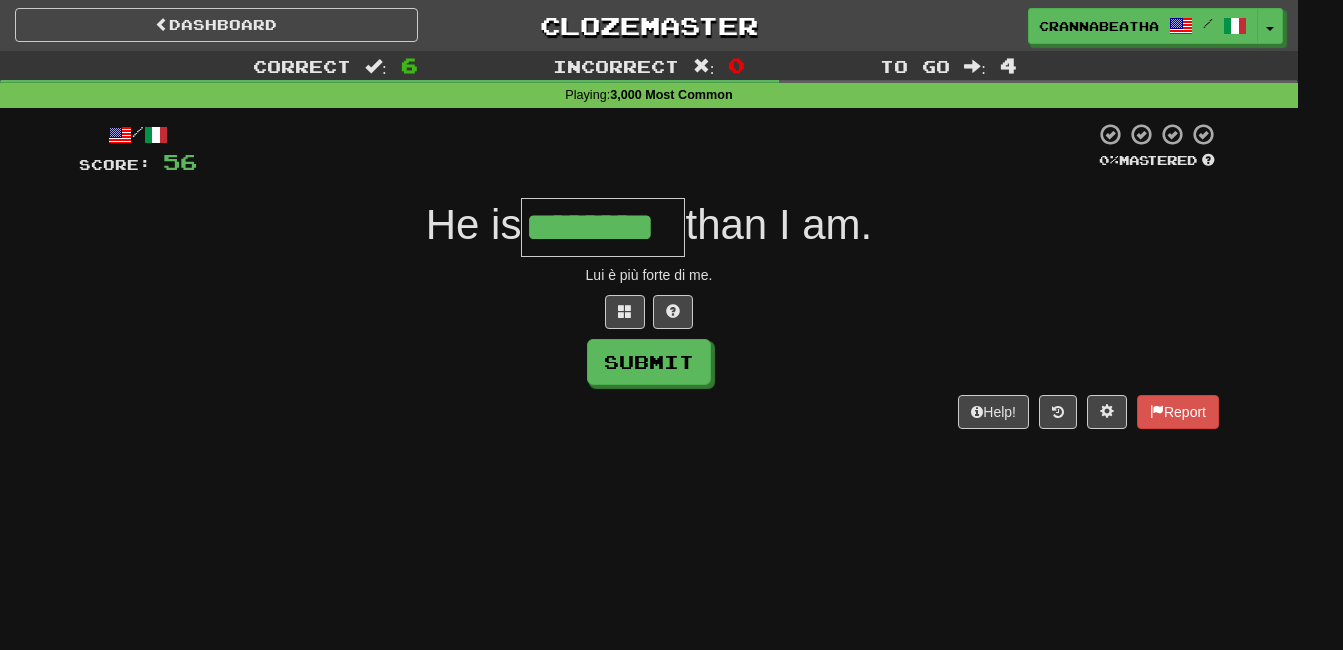 type on "********" 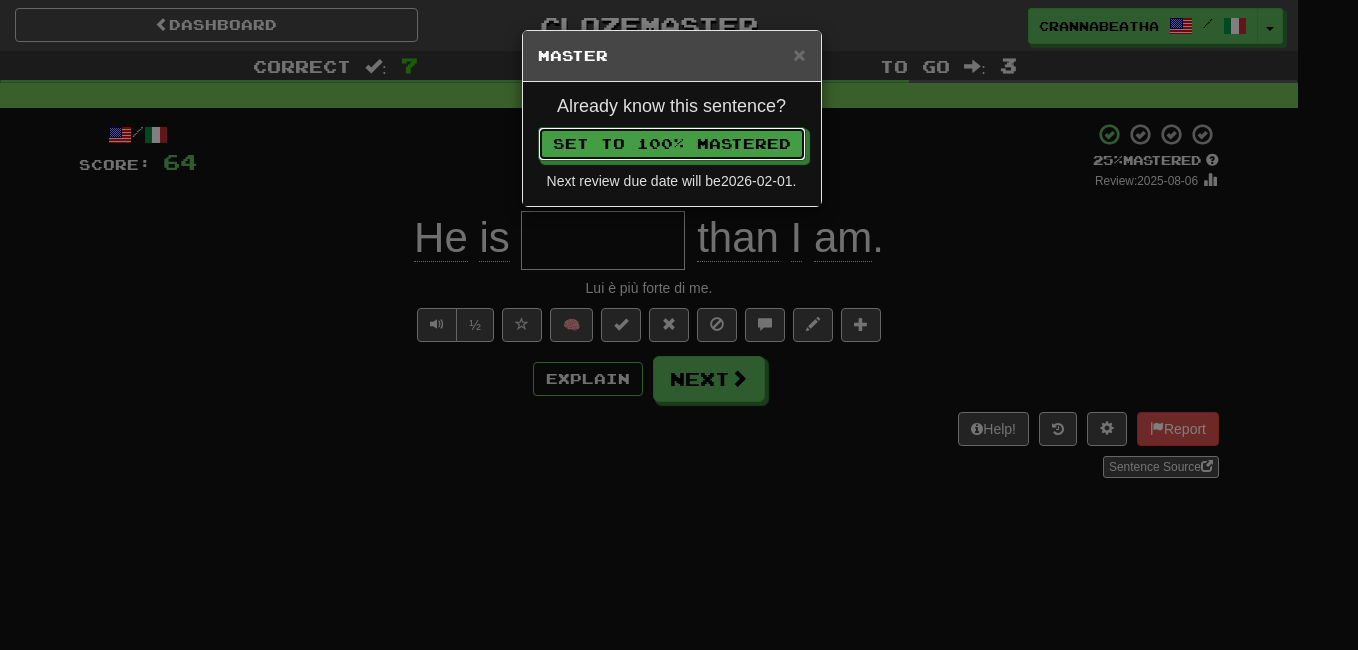 click on "Set to 100% Mastered" at bounding box center [672, 144] 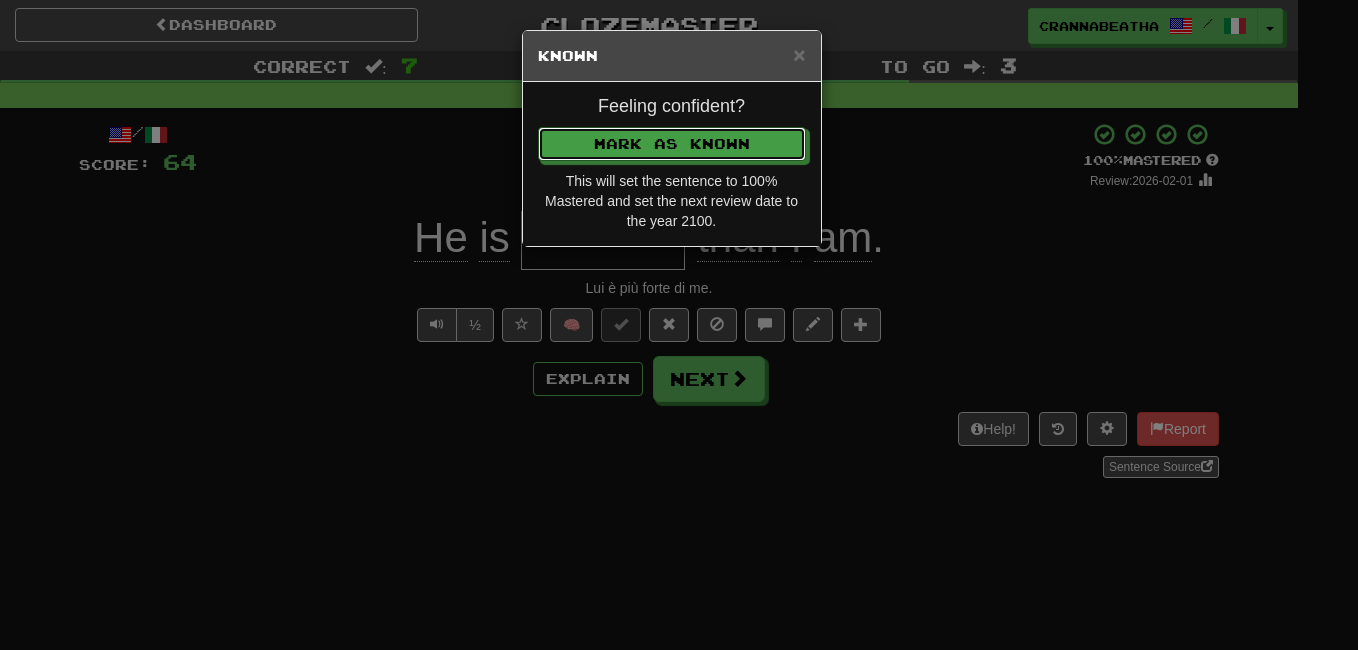 click on "Mark as Known" at bounding box center (672, 144) 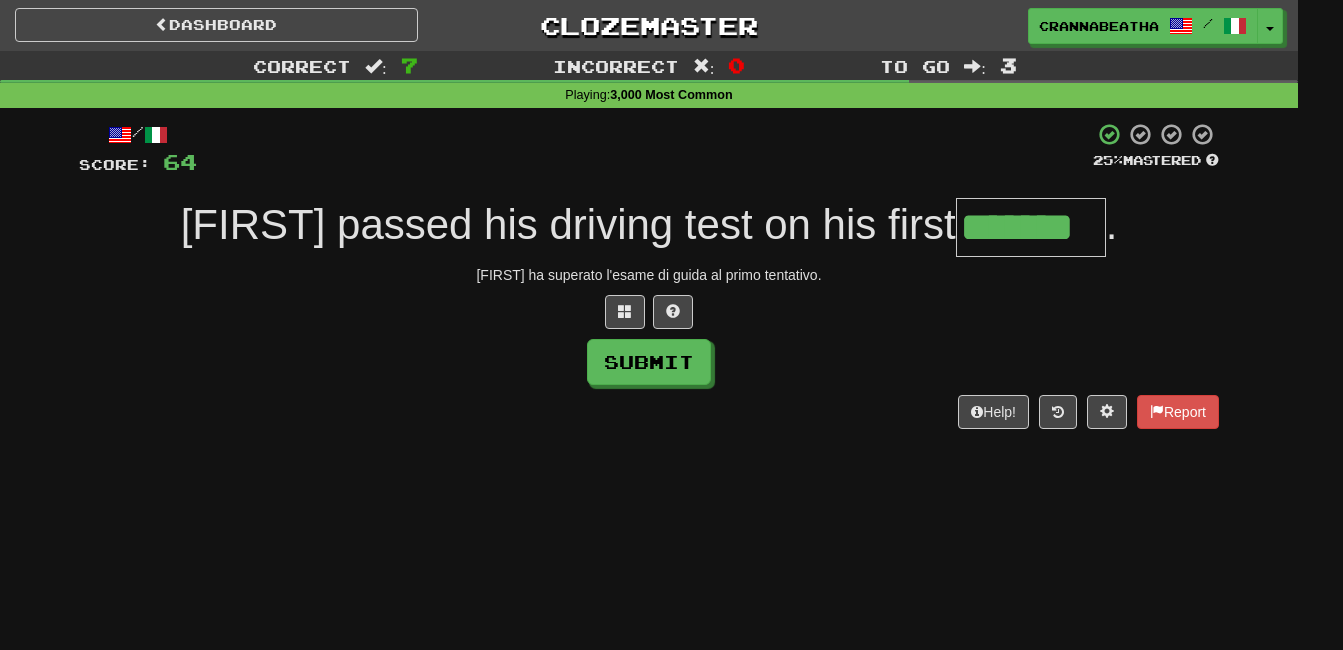 type on "*******" 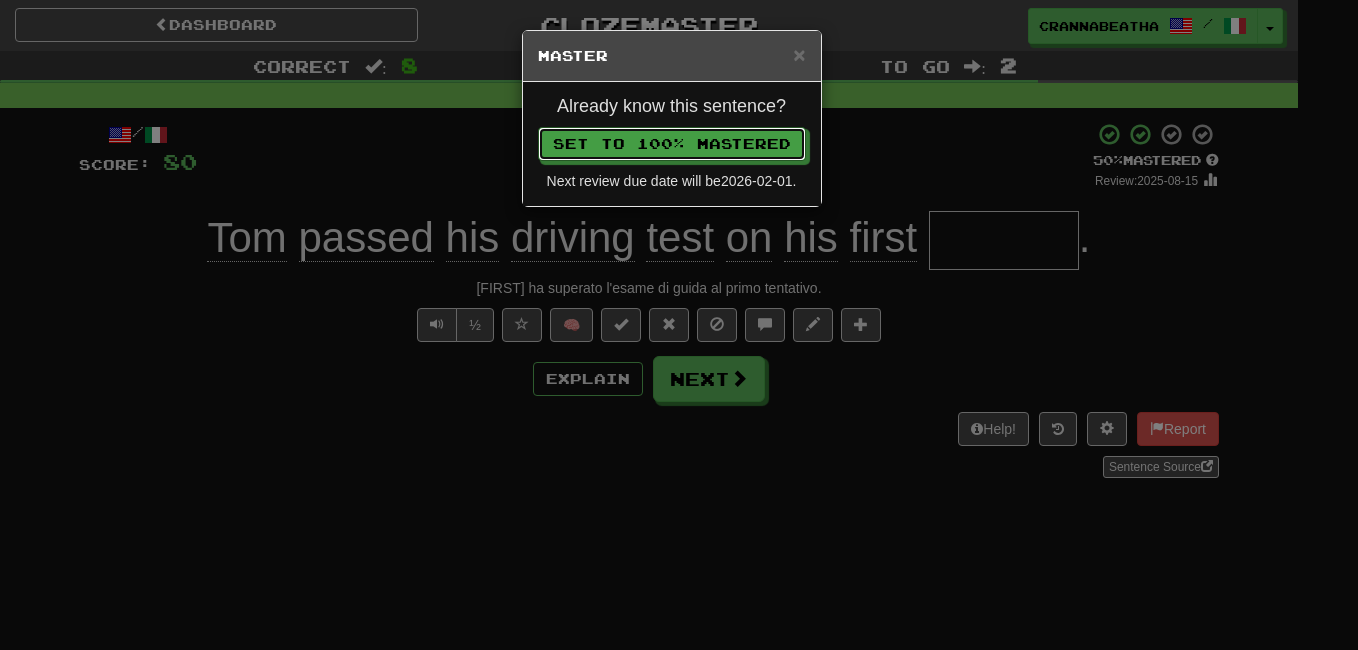 click on "Set to 100% Mastered" at bounding box center (672, 144) 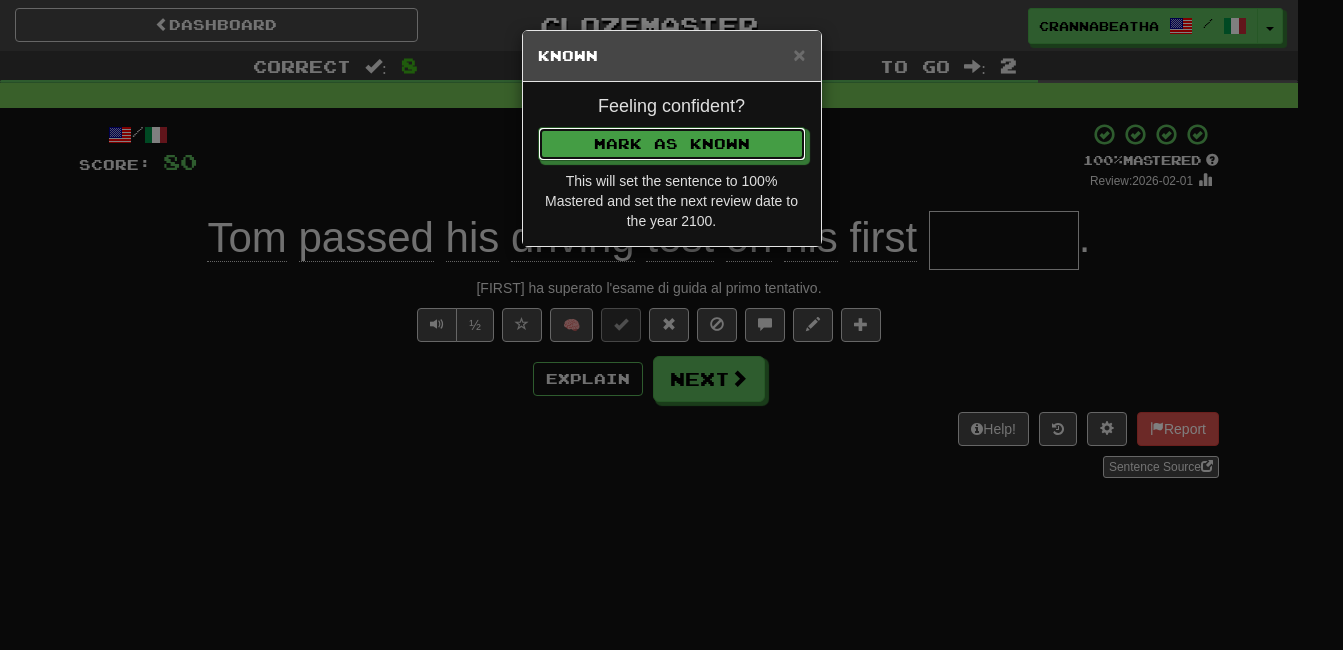 click on "Mark as Known" at bounding box center [672, 144] 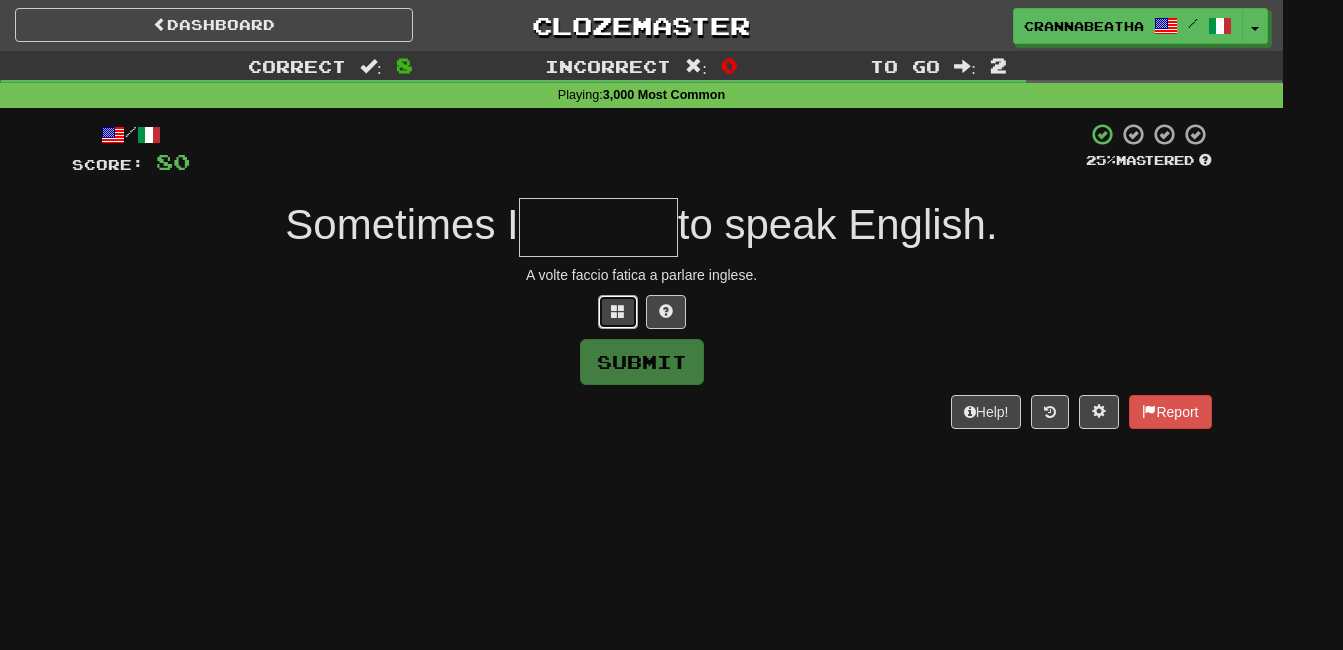 click at bounding box center [618, 311] 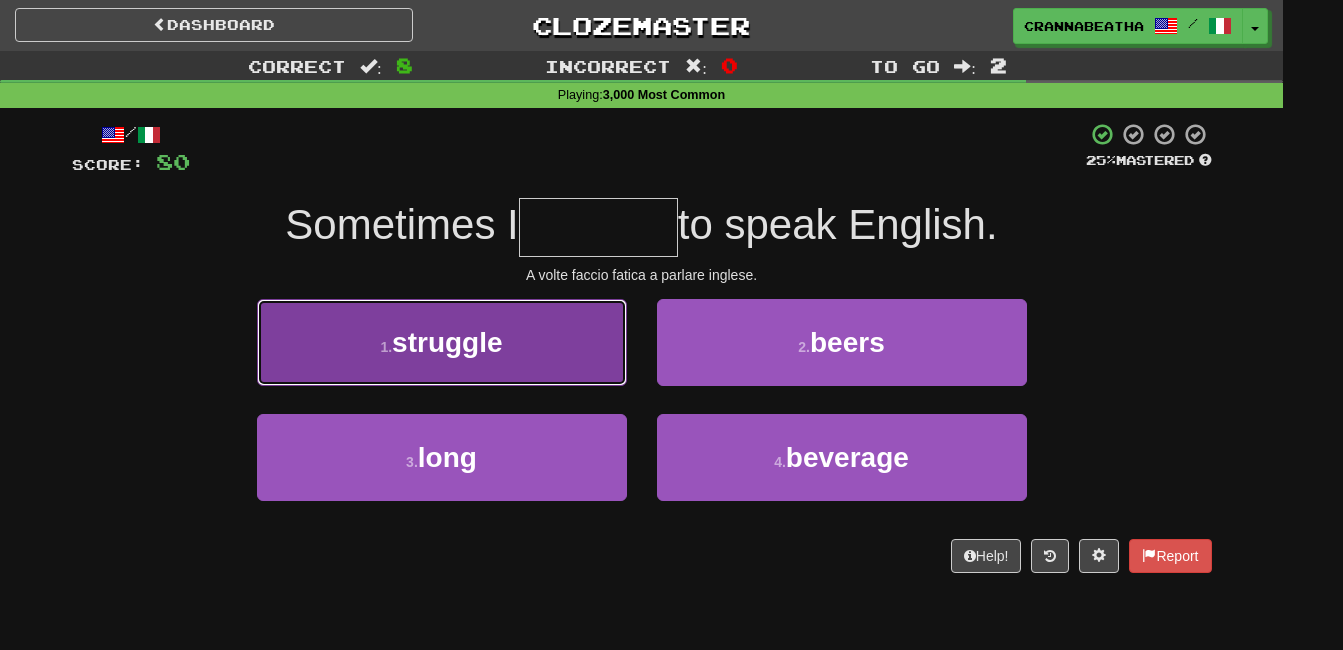 click on "1 .  struggle" at bounding box center (442, 342) 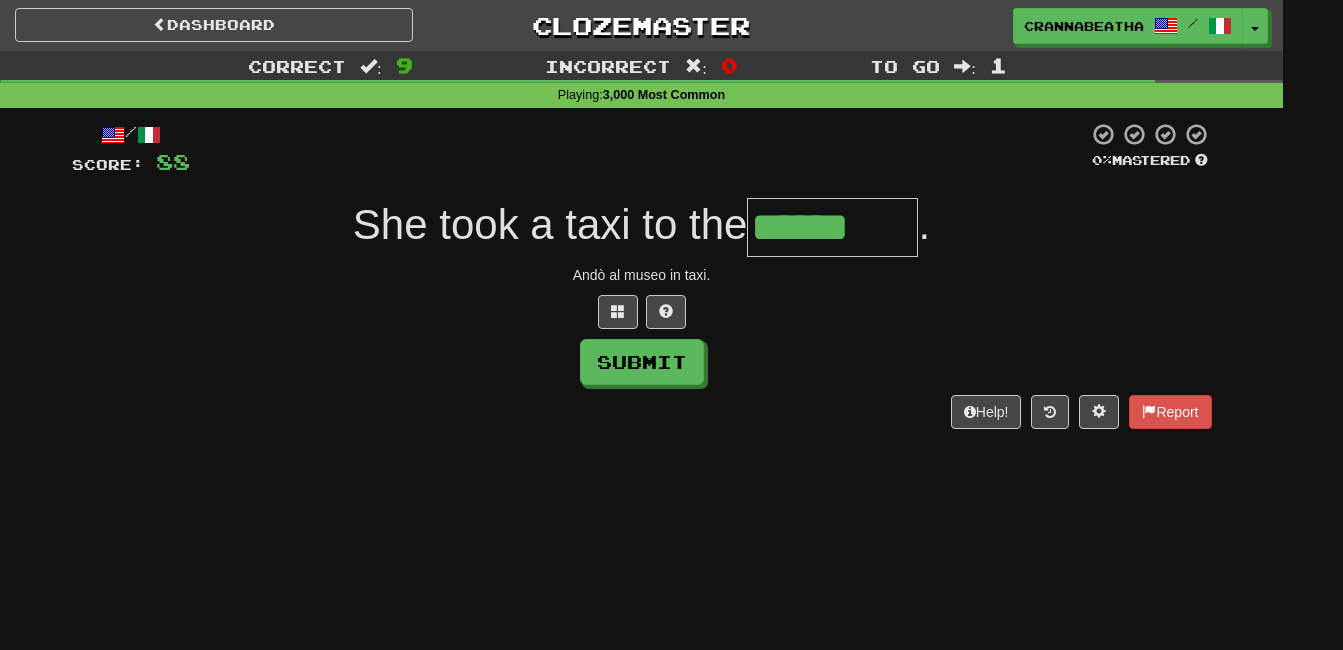 type on "******" 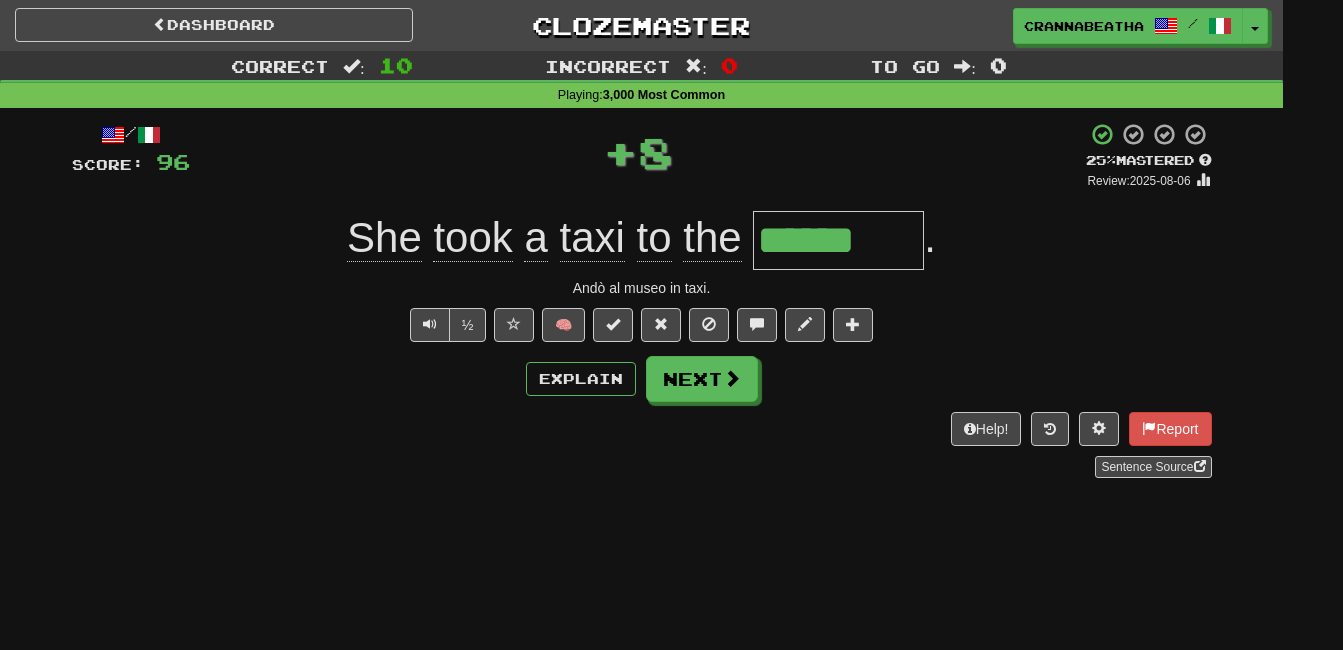 type 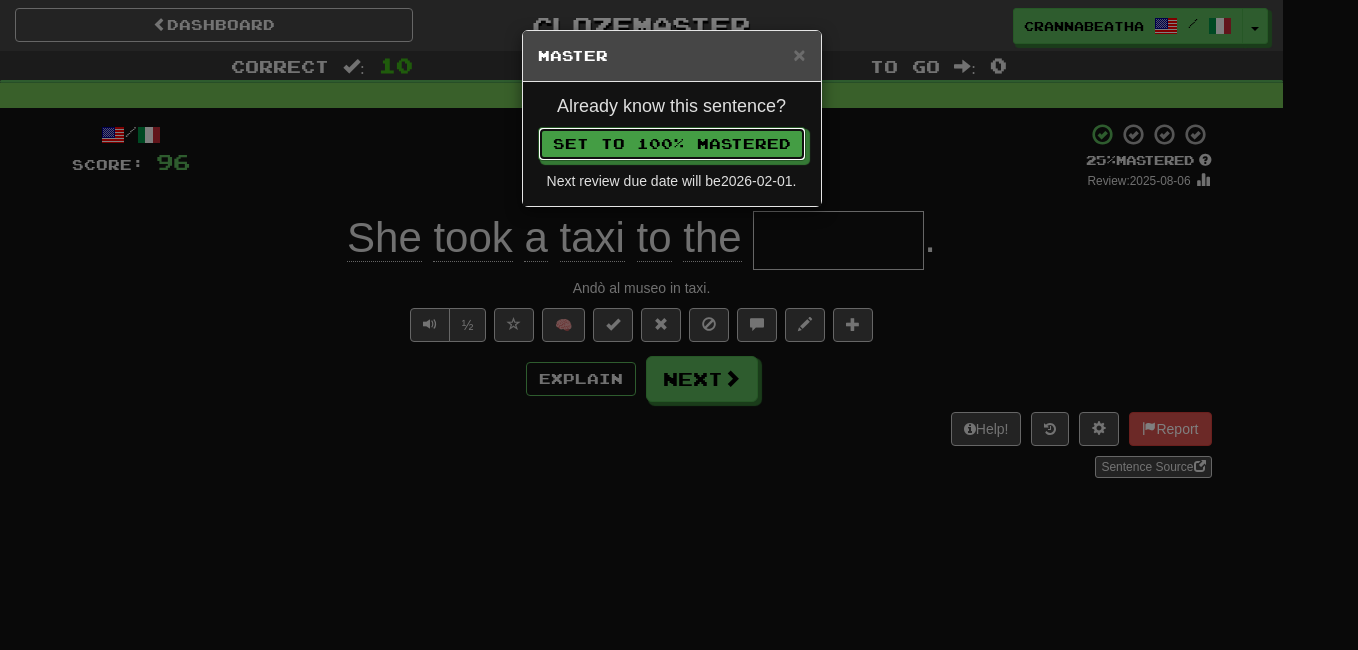 click on "Set to 100% Mastered" at bounding box center (672, 144) 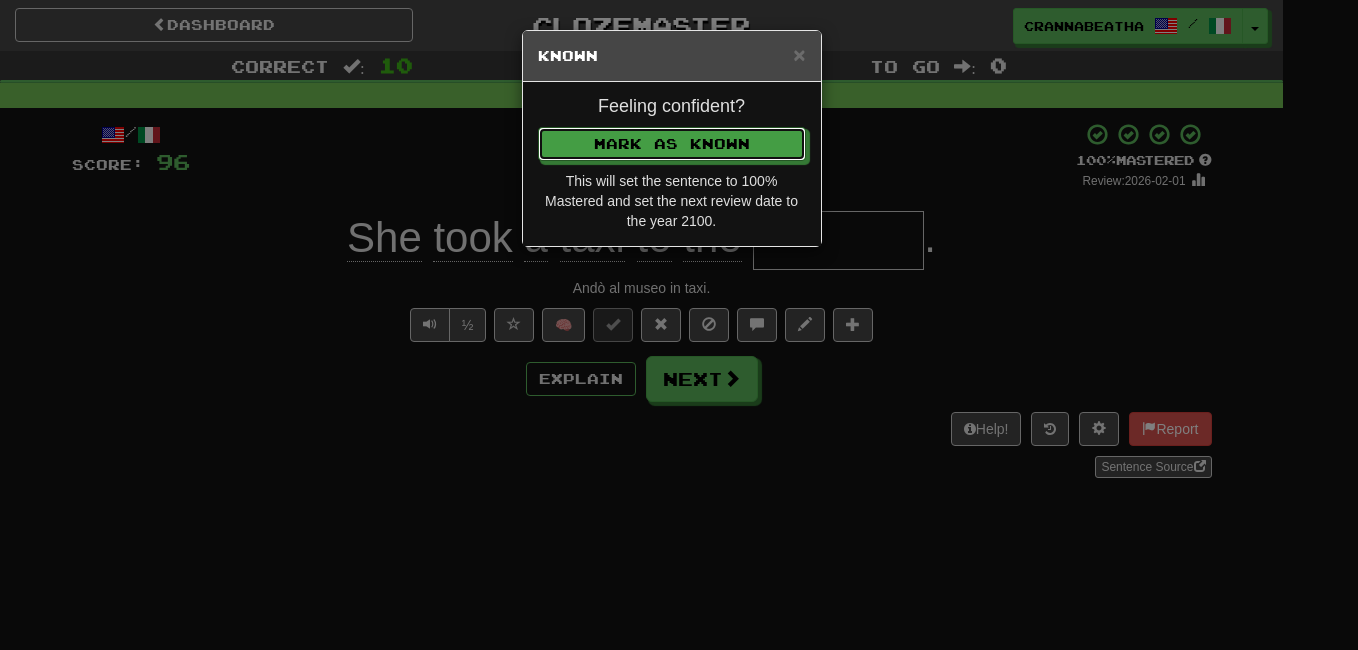 click on "Mark as Known" at bounding box center (672, 144) 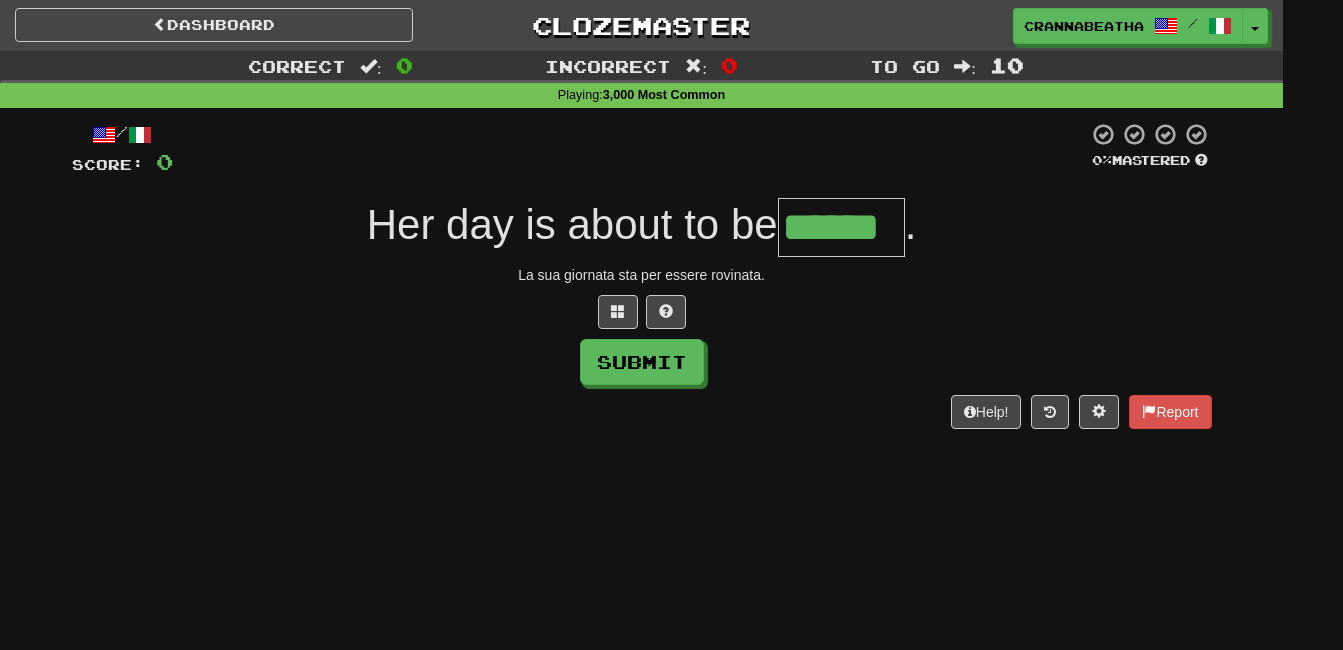 type on "******" 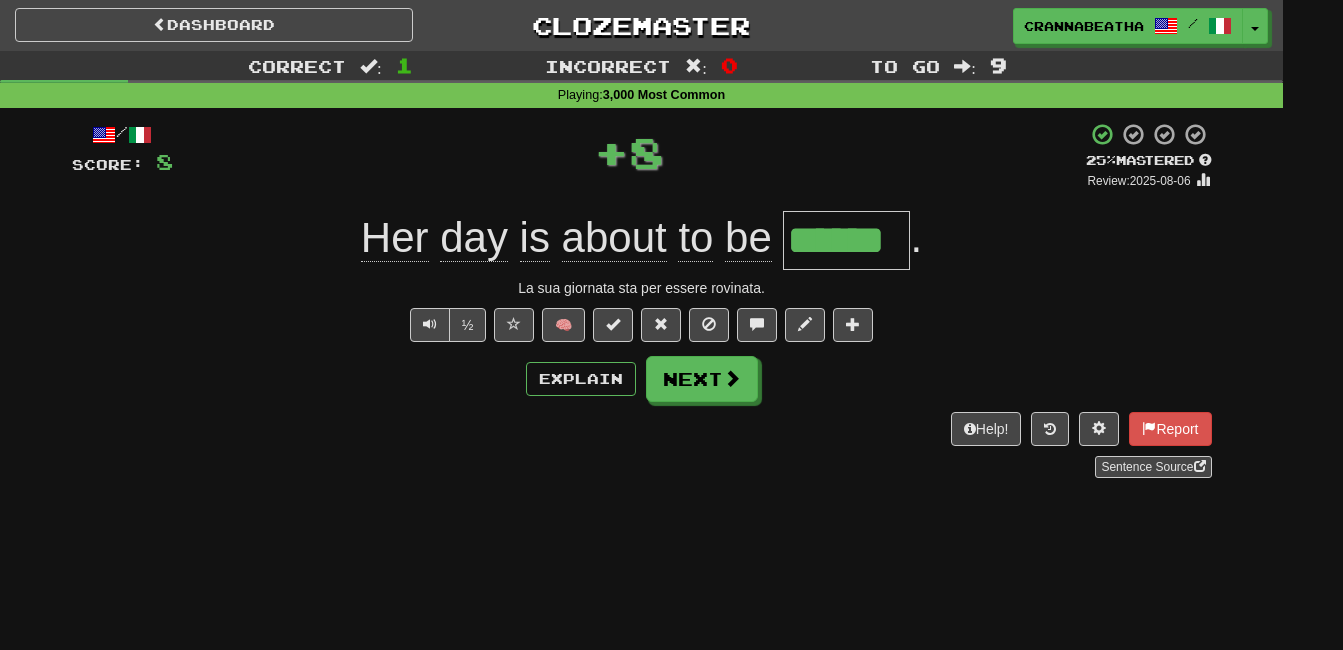 type 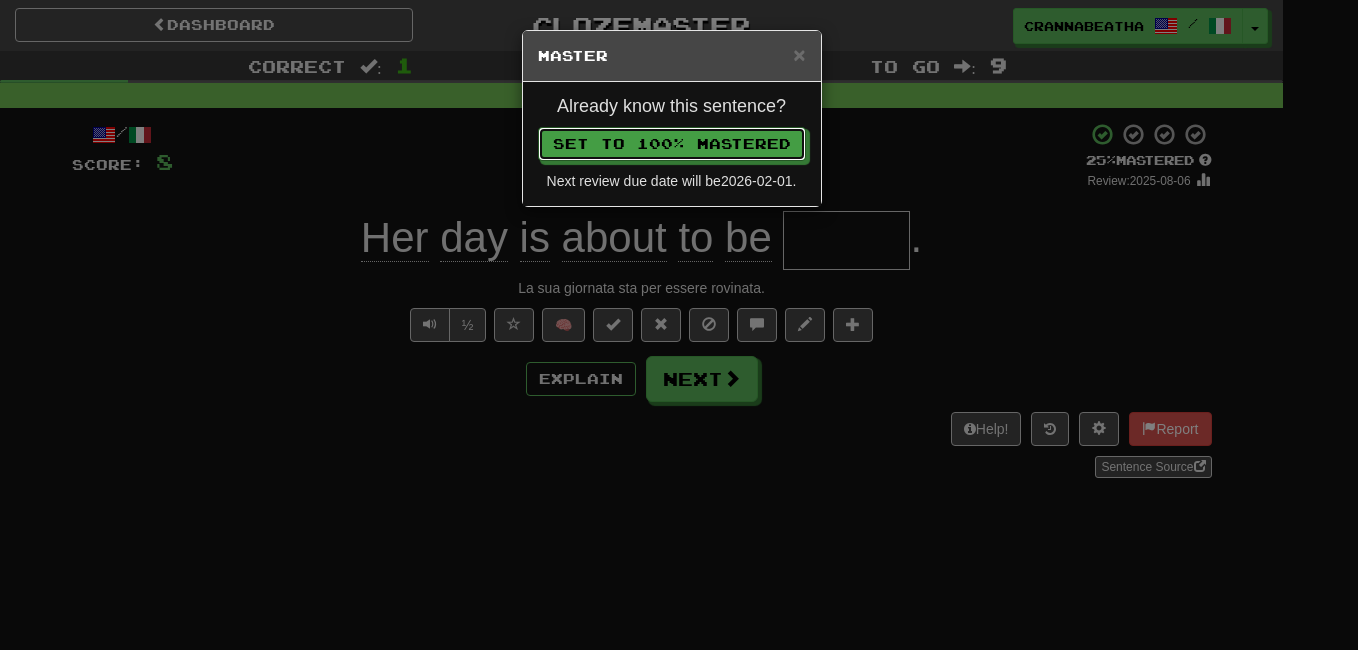 type 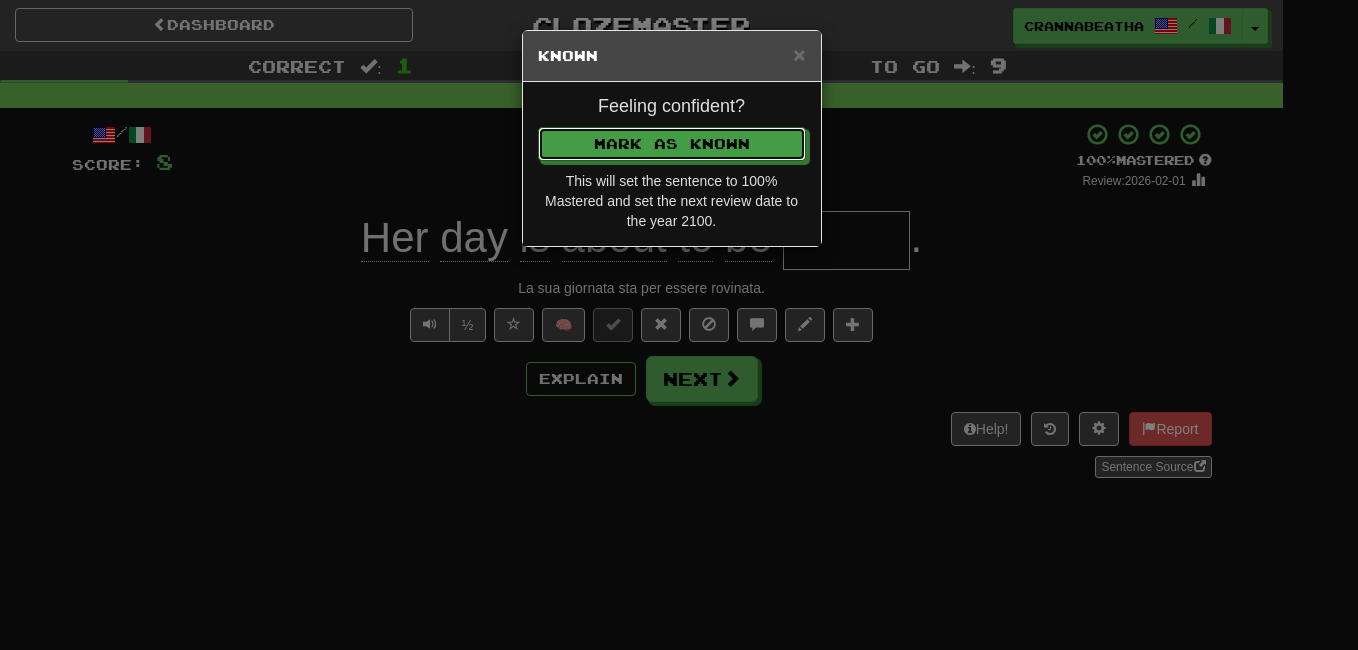 type 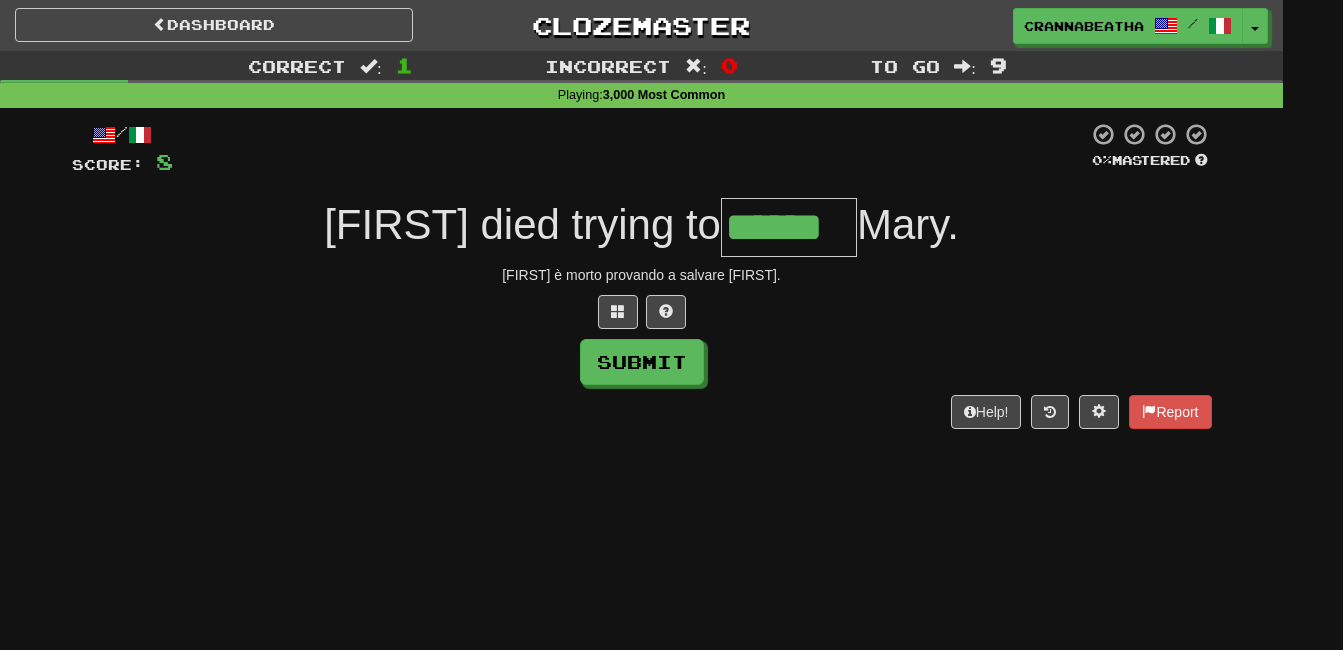 type on "******" 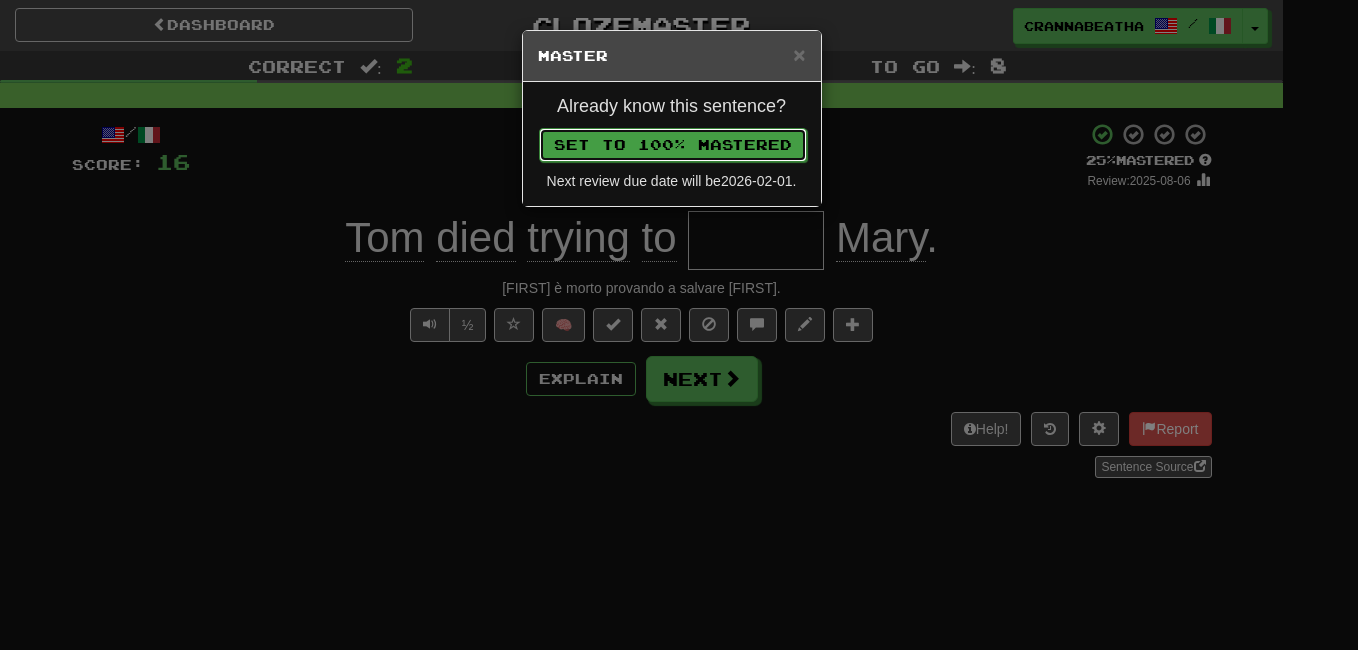 drag, startPoint x: 574, startPoint y: 330, endPoint x: 642, endPoint y: 153, distance: 189.61276 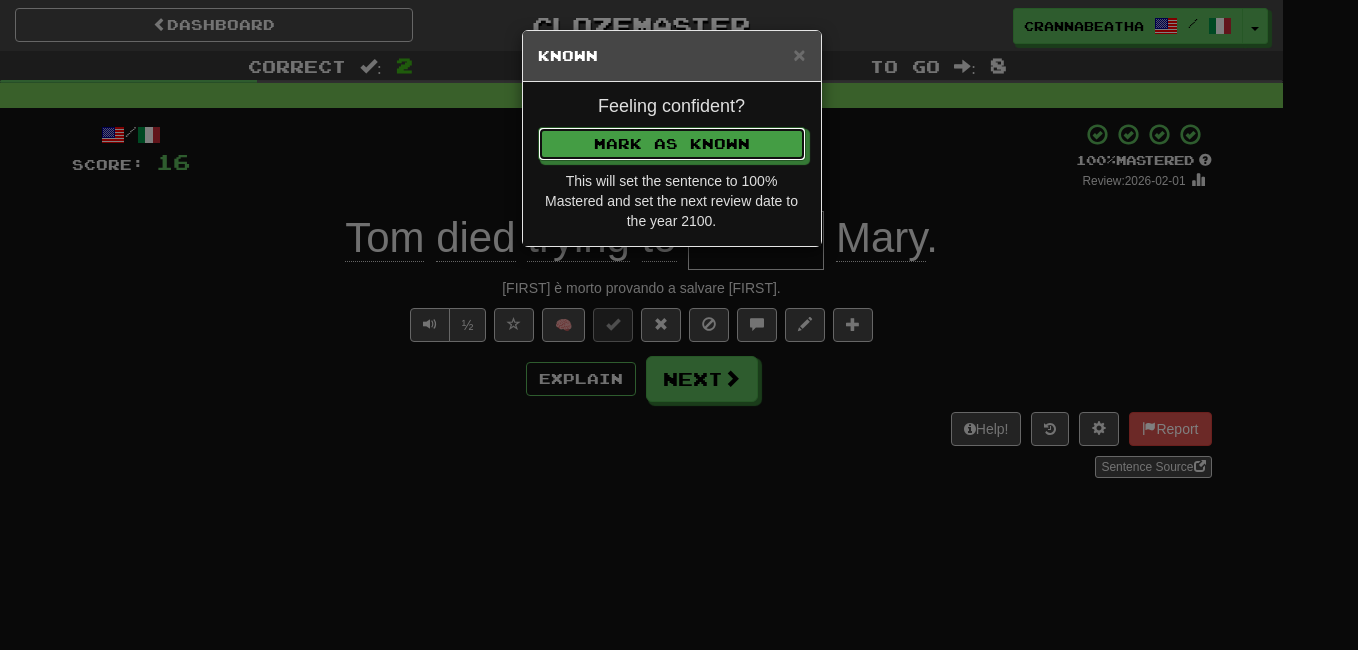 click on "Mark as Known" at bounding box center (672, 144) 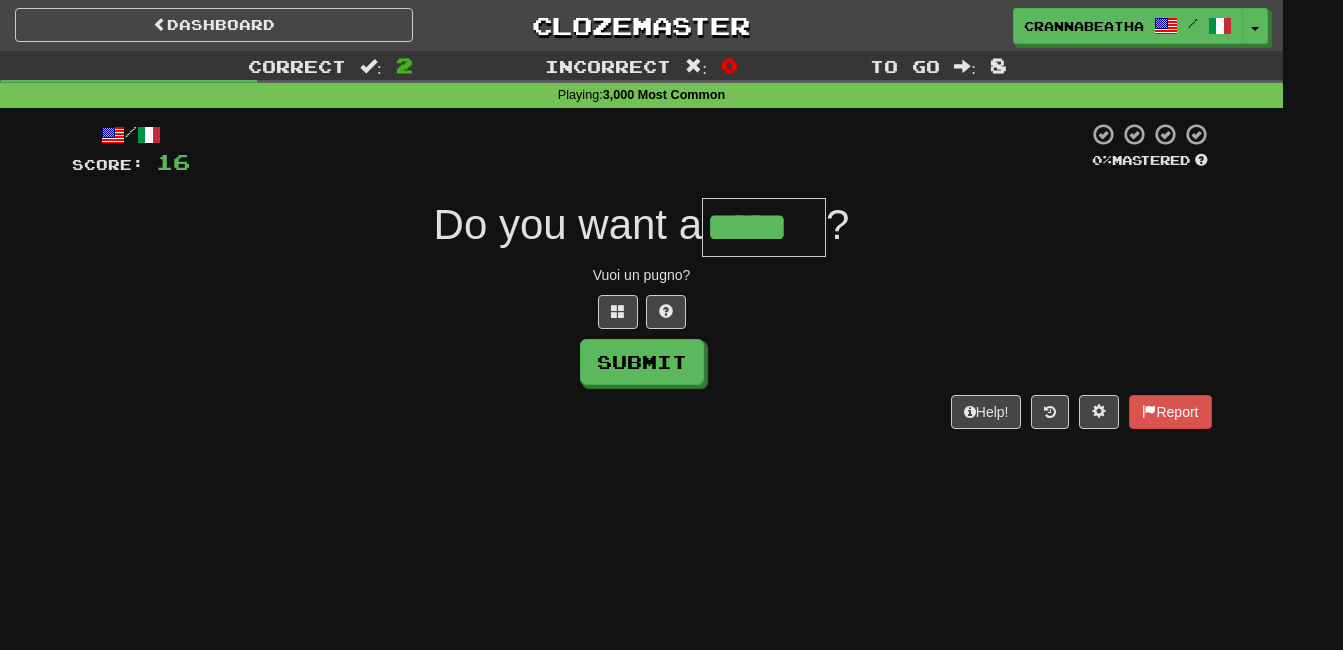 type on "*****" 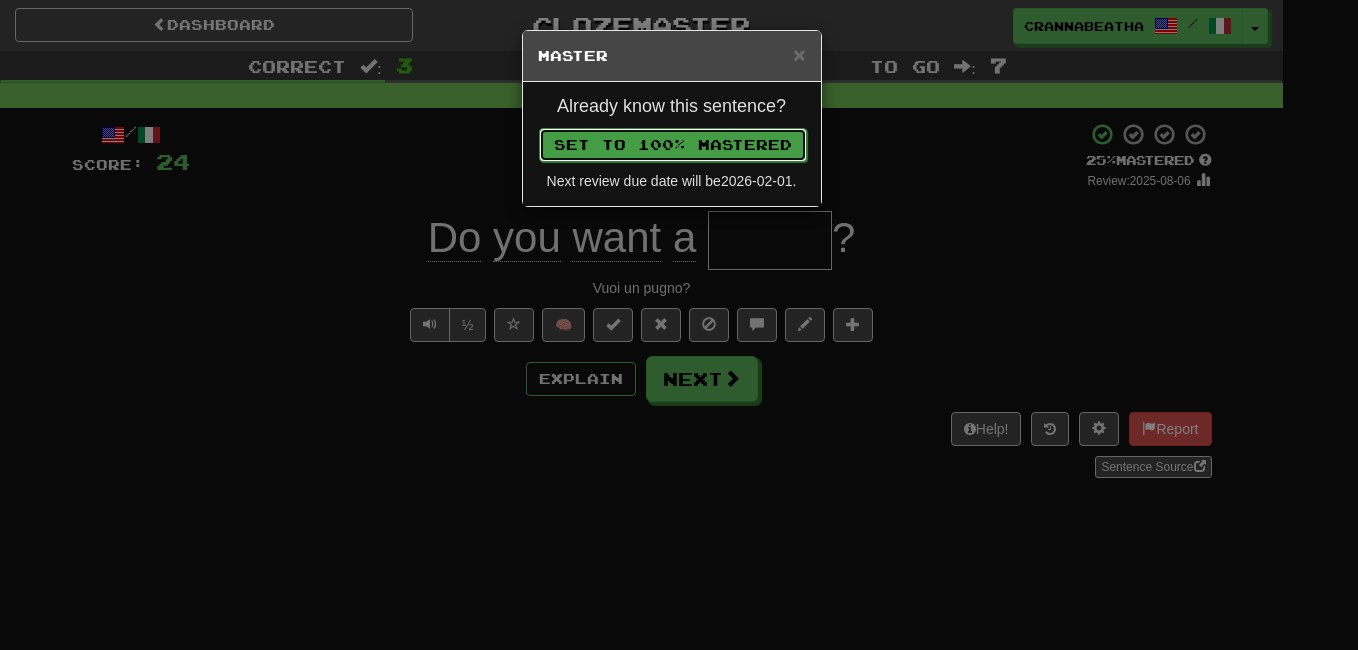 click on "Set to 100% Mastered" at bounding box center [673, 145] 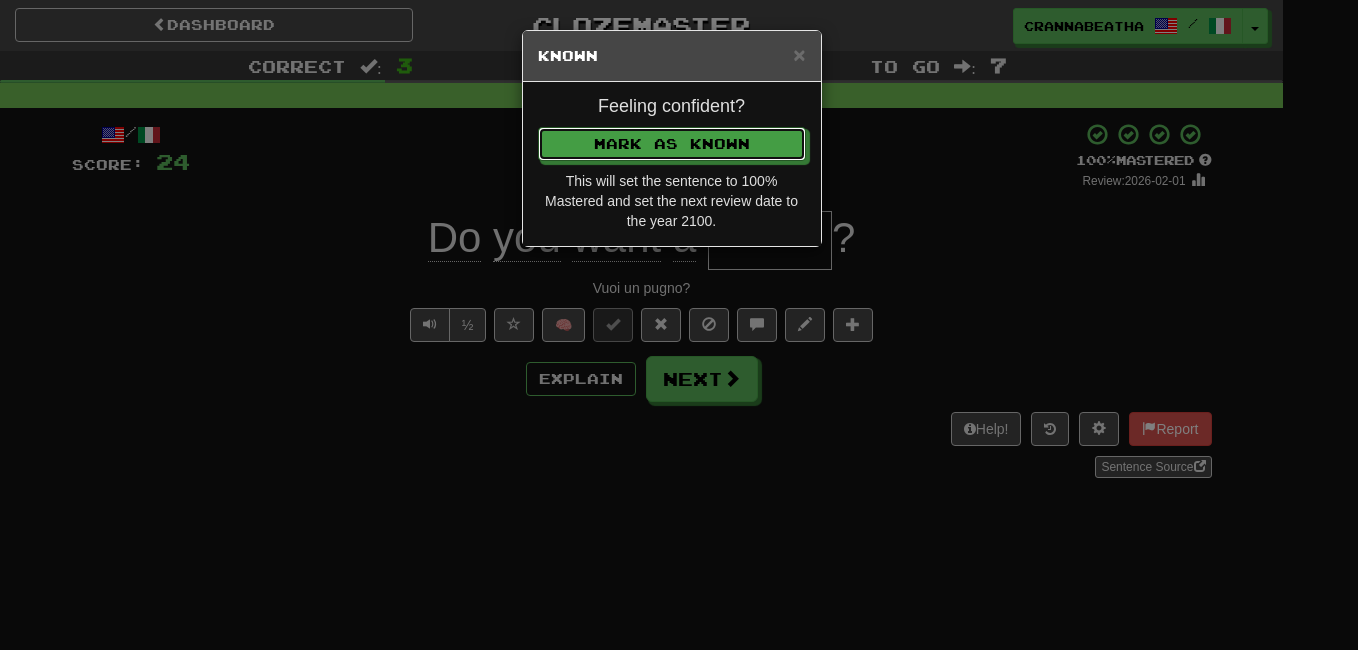 click on "Mark as Known" at bounding box center [672, 144] 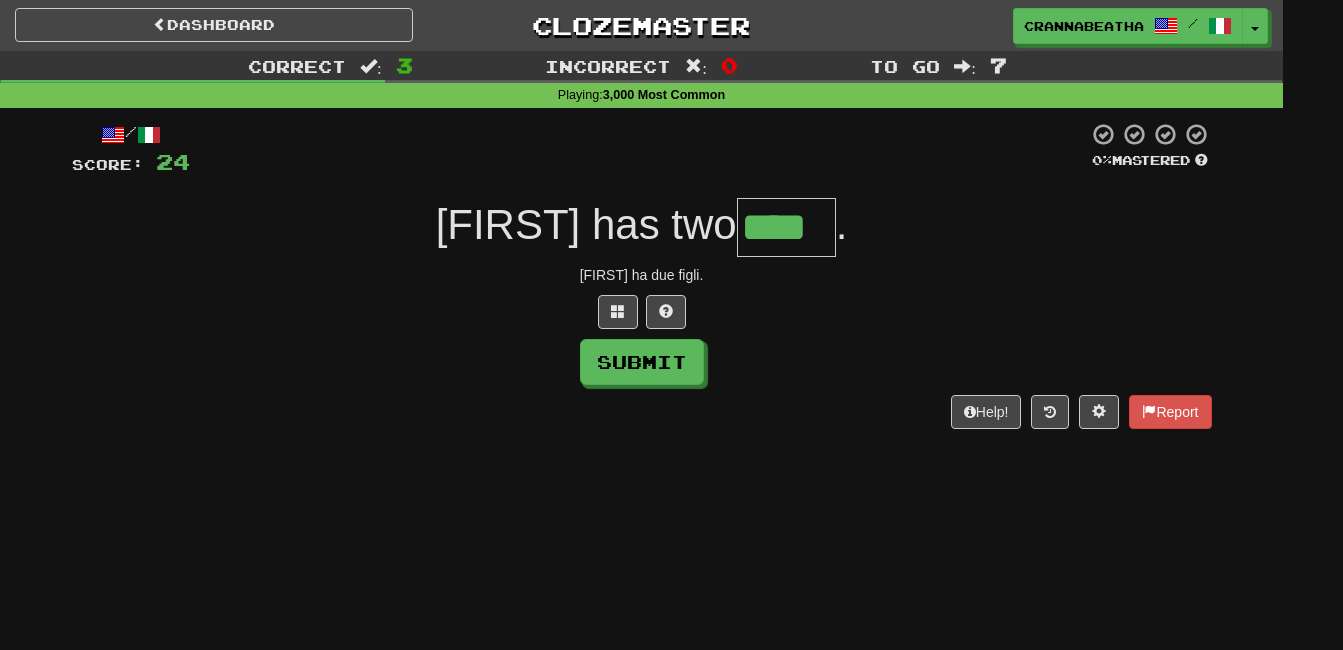 type on "****" 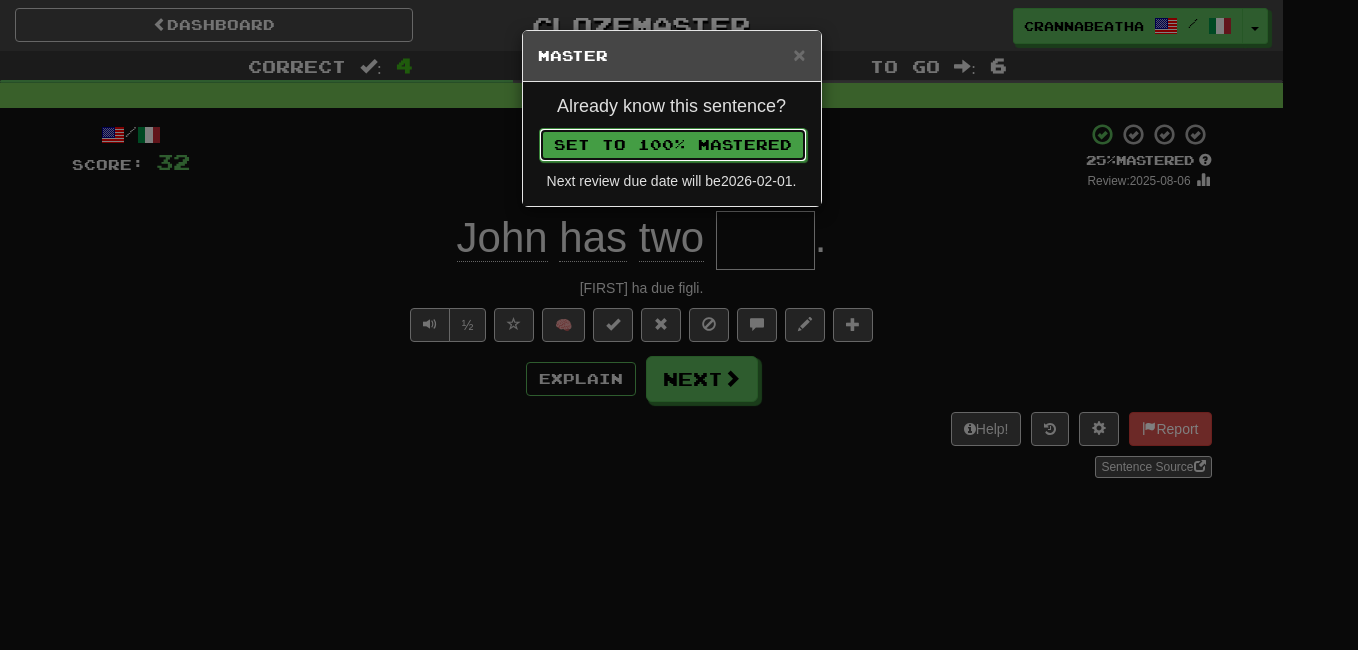 click on "Set to 100% Mastered" at bounding box center [673, 145] 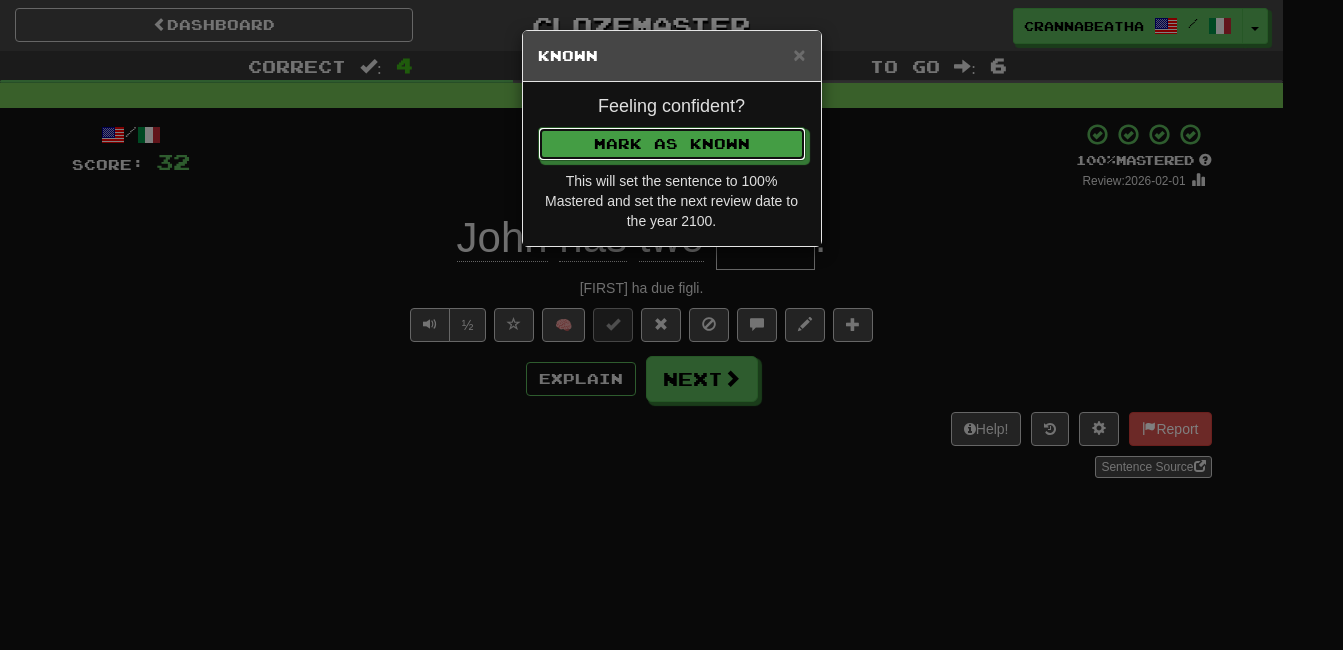 click on "Mark as Known" at bounding box center [672, 144] 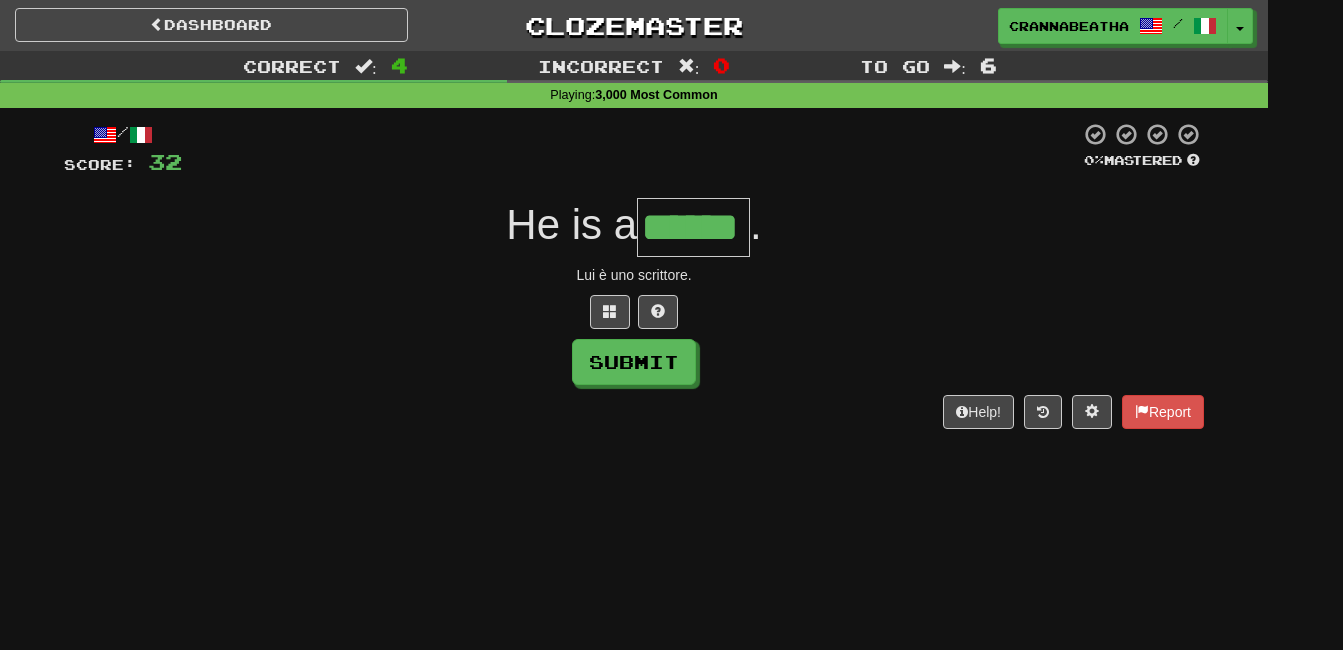 type on "******" 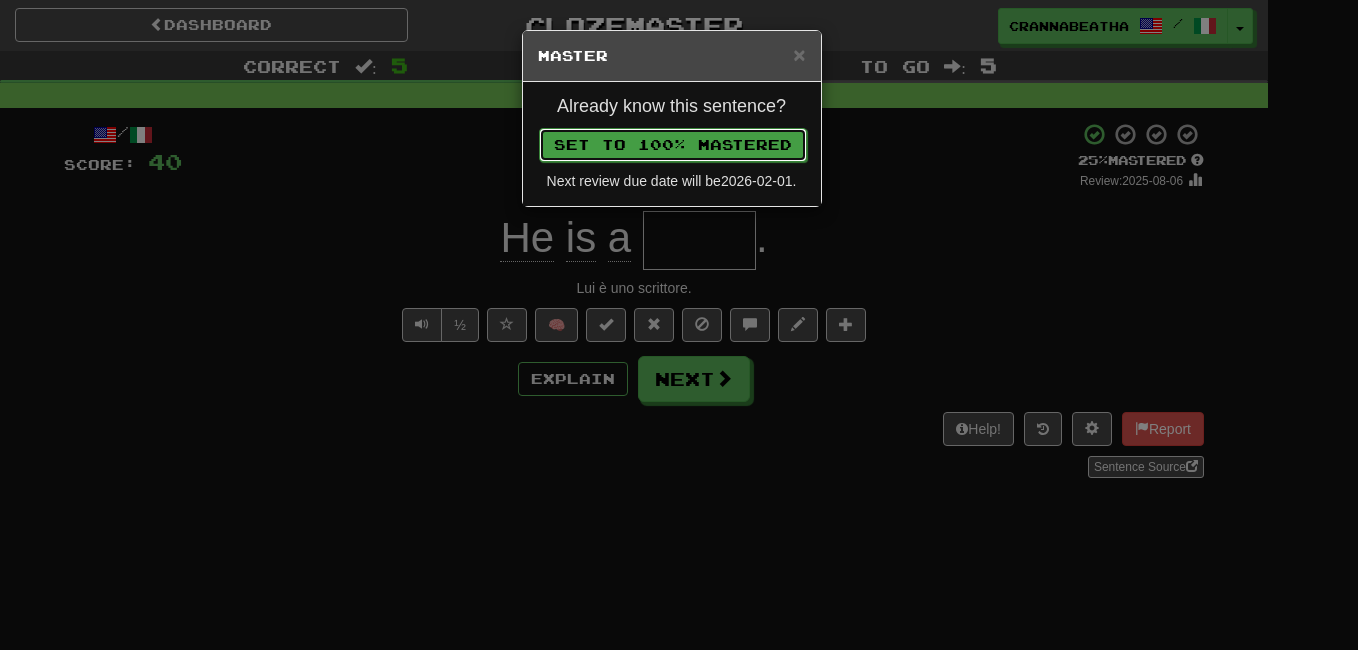 click on "Set to 100% Mastered" at bounding box center [673, 145] 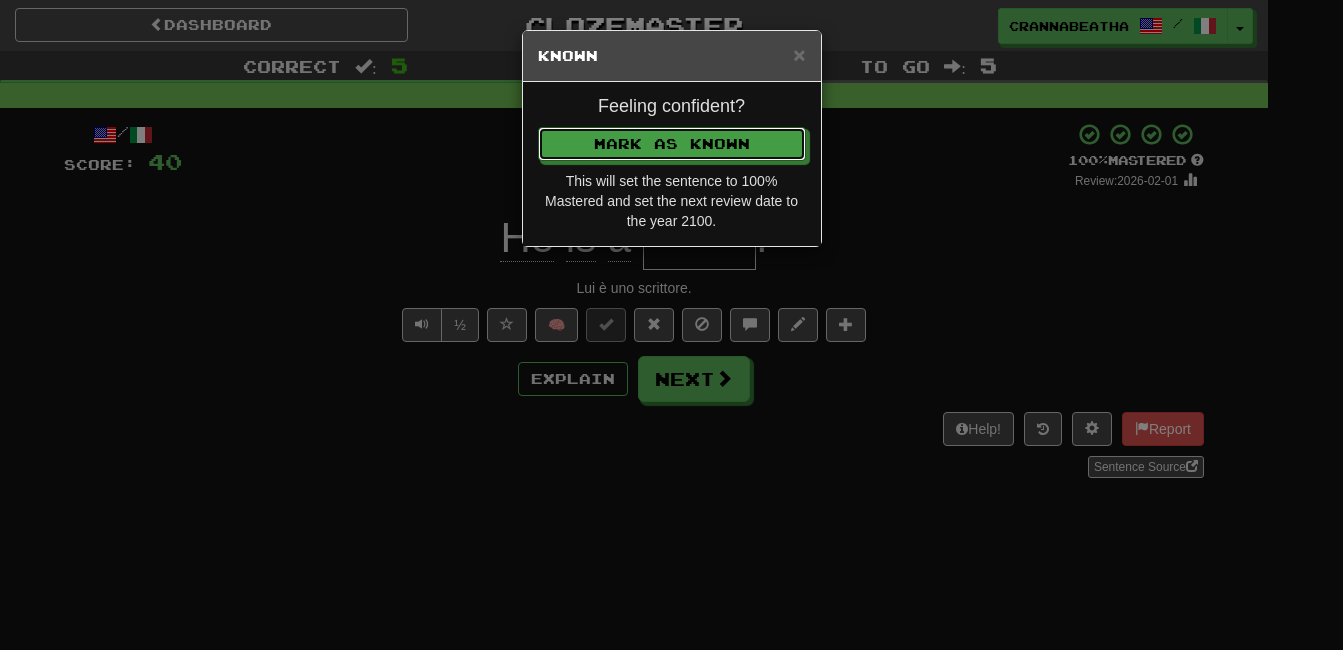 click on "Mark as Known" at bounding box center [672, 144] 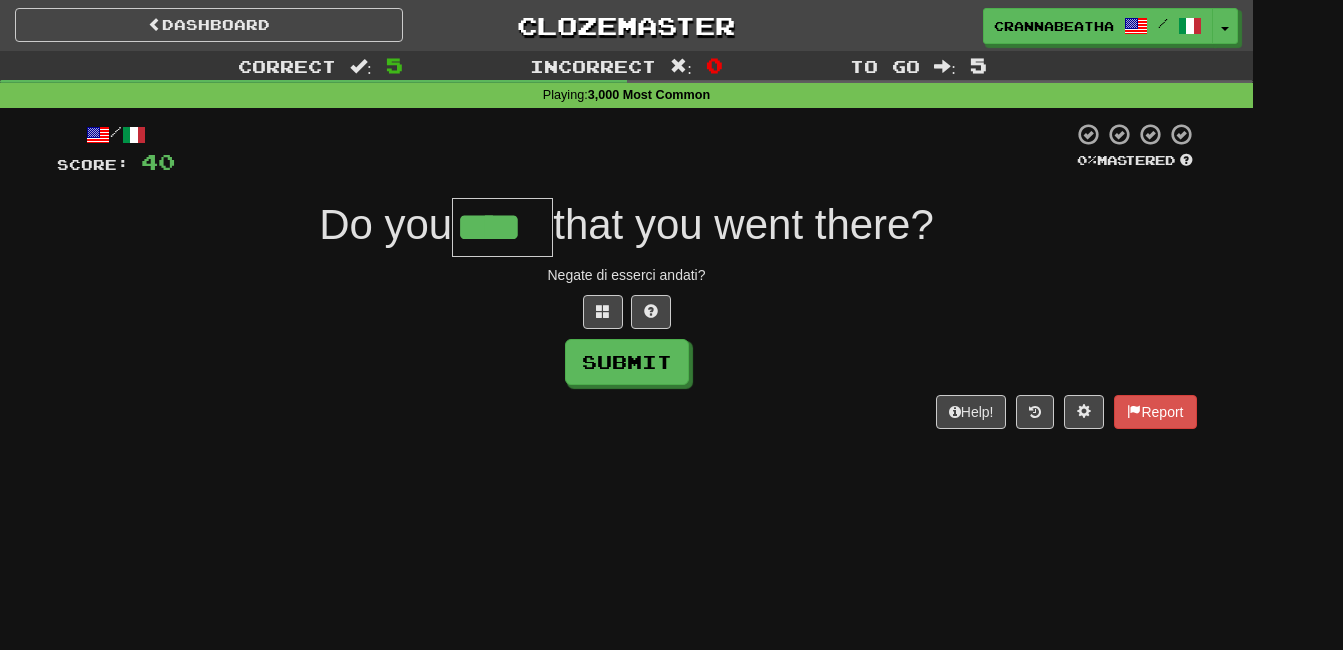 type on "****" 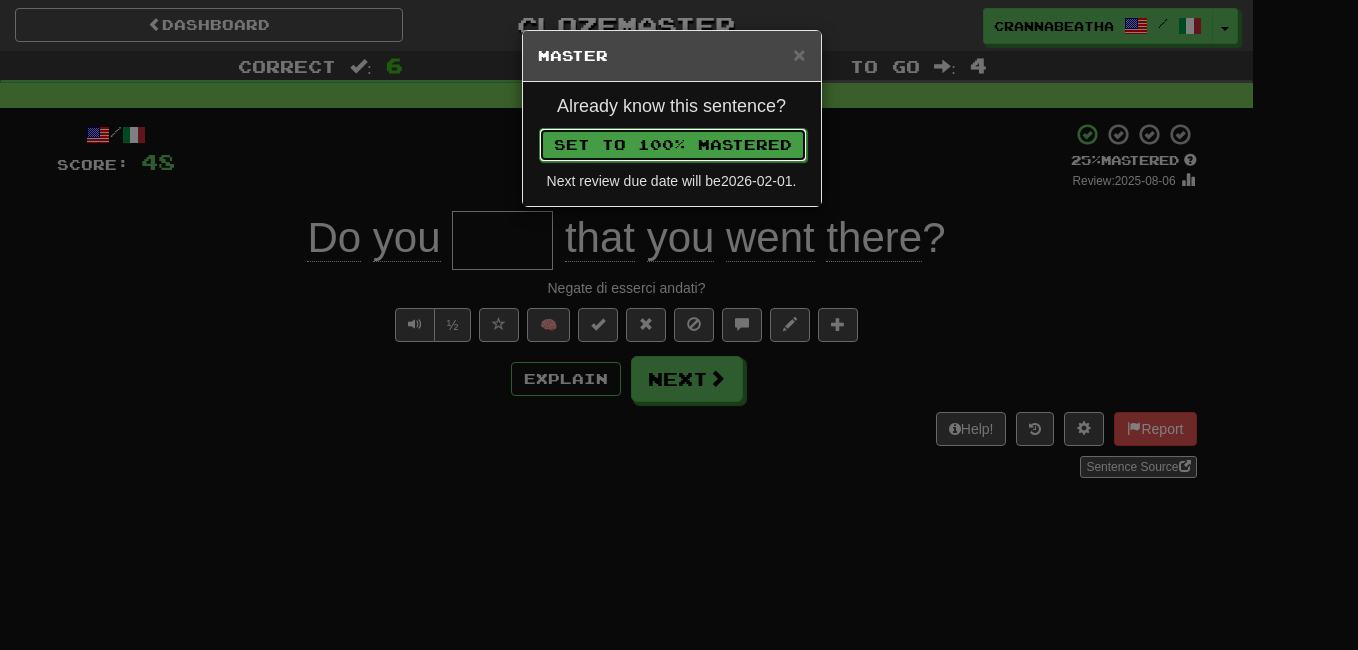 click on "Set to 100% Mastered" at bounding box center [673, 145] 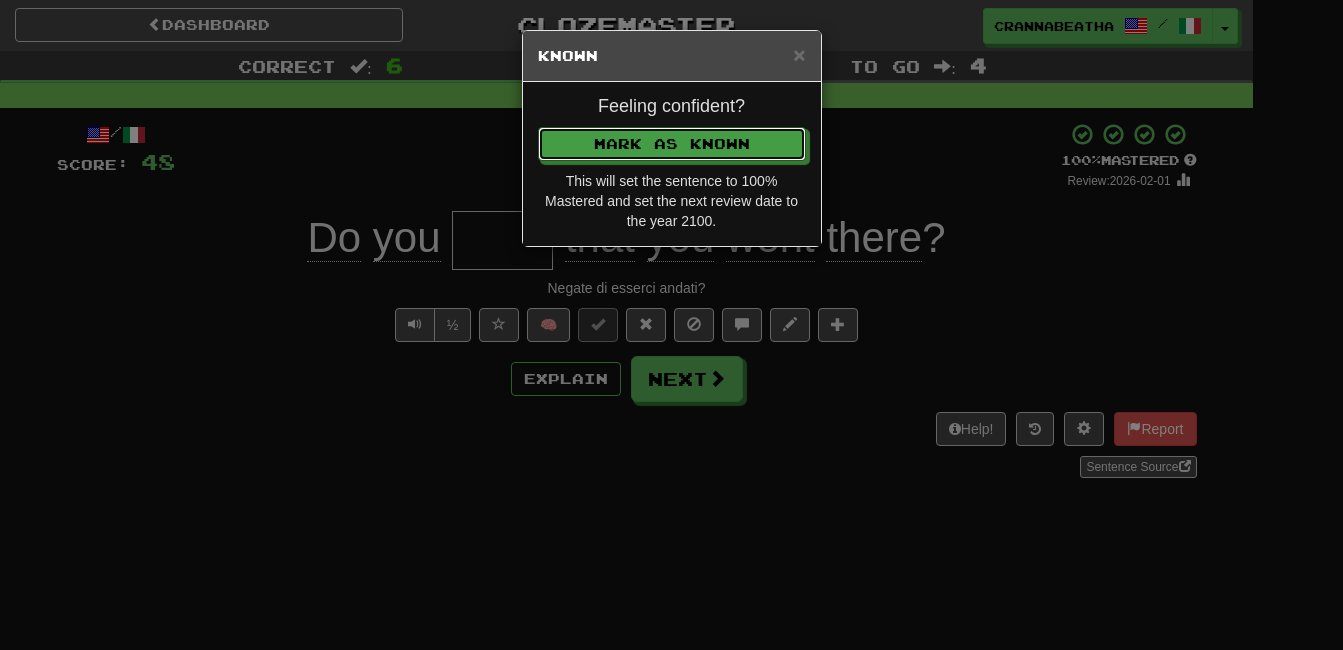 click on "Mark as Known" at bounding box center (672, 144) 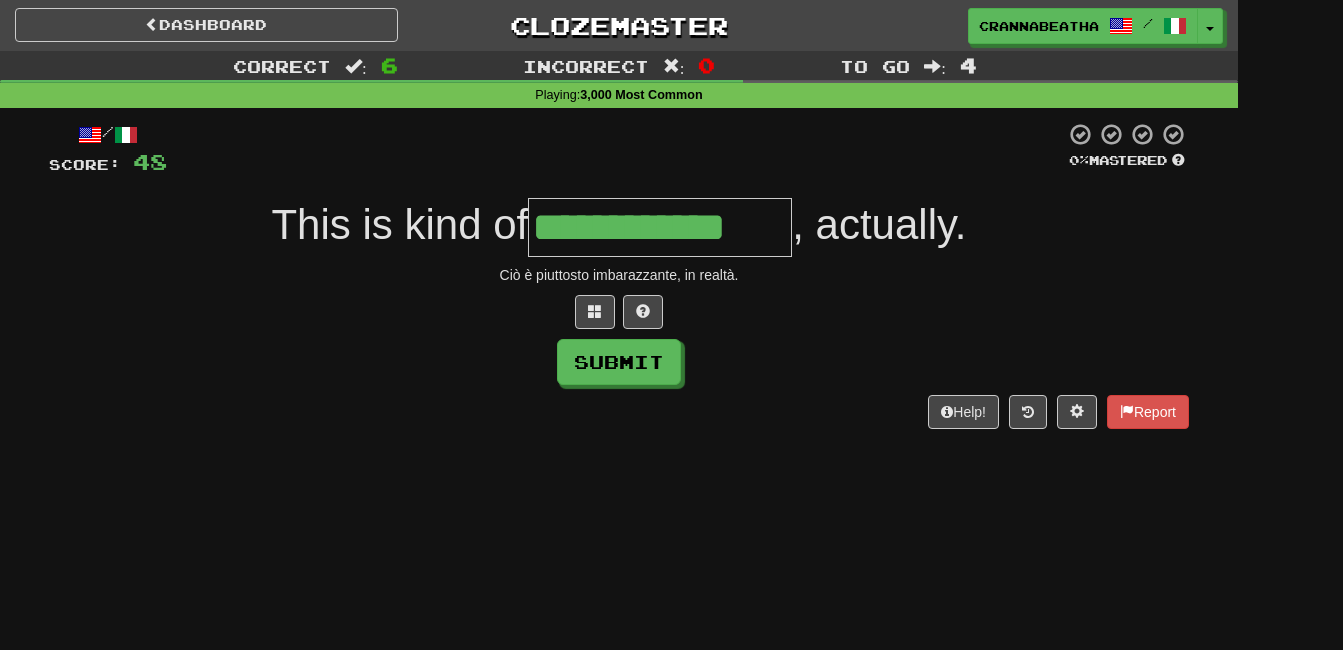 type on "**********" 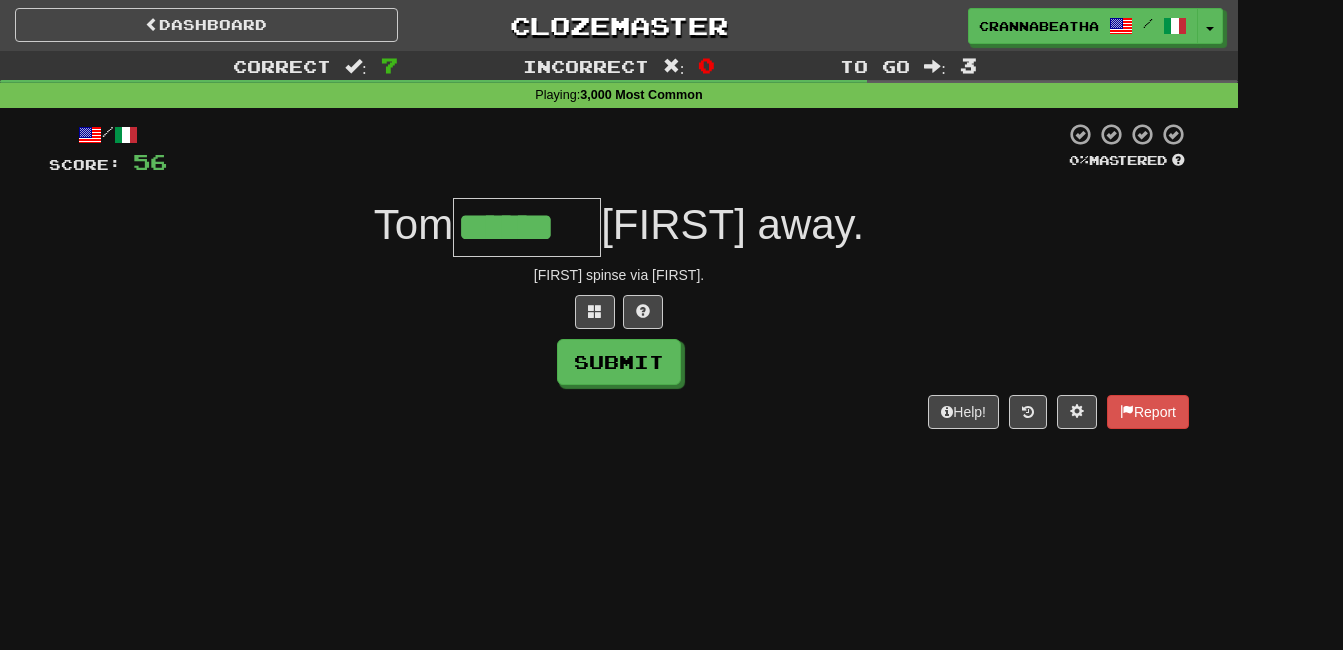 type on "******" 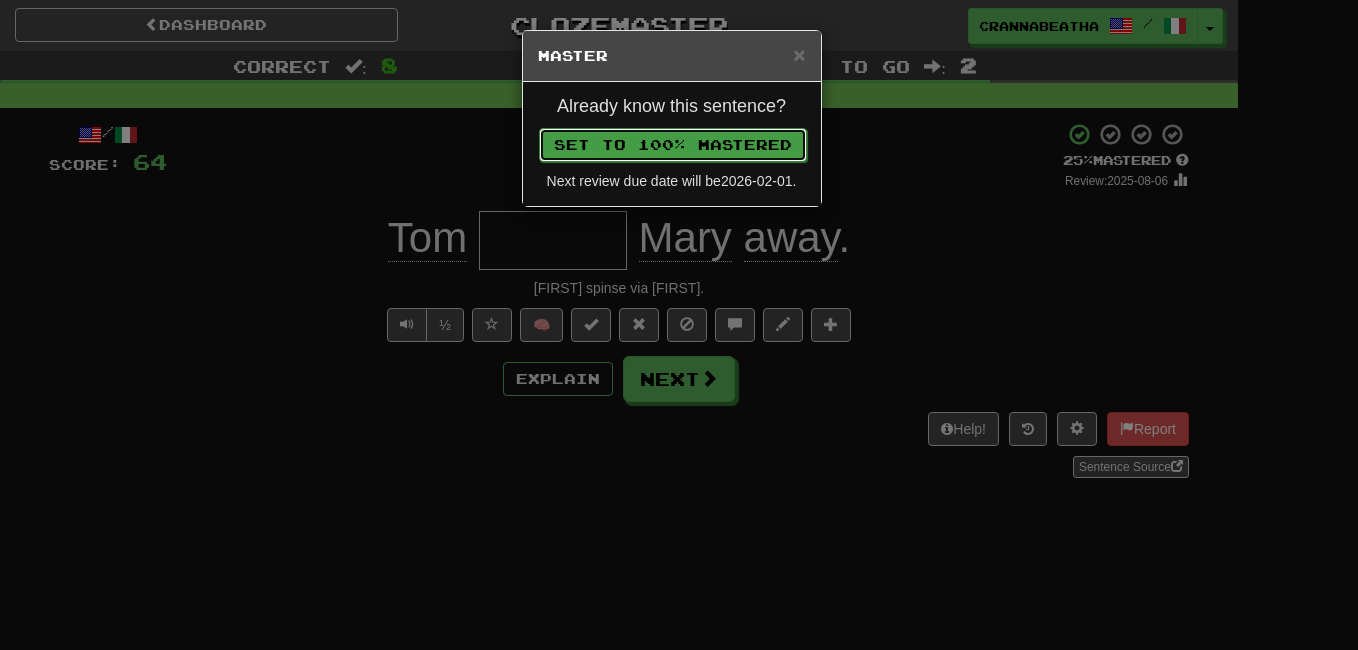click on "Set to 100% Mastered" at bounding box center [673, 145] 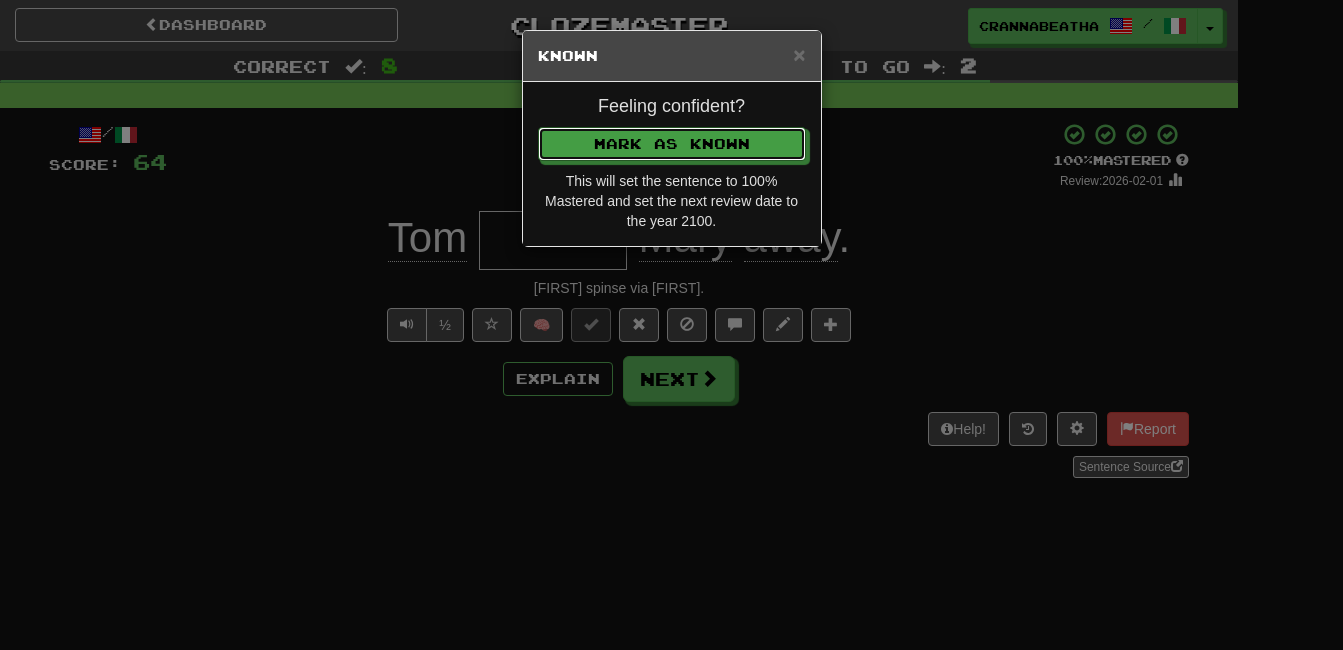 click on "Mark as Known" at bounding box center (672, 144) 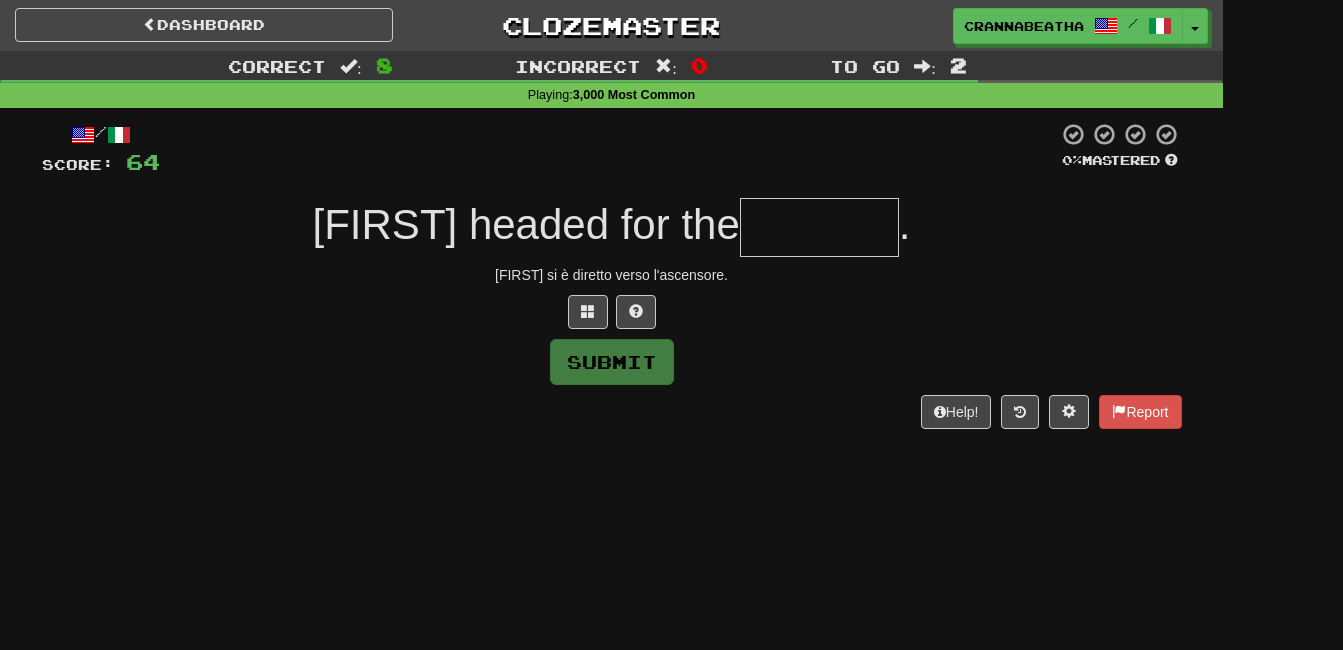type on "*" 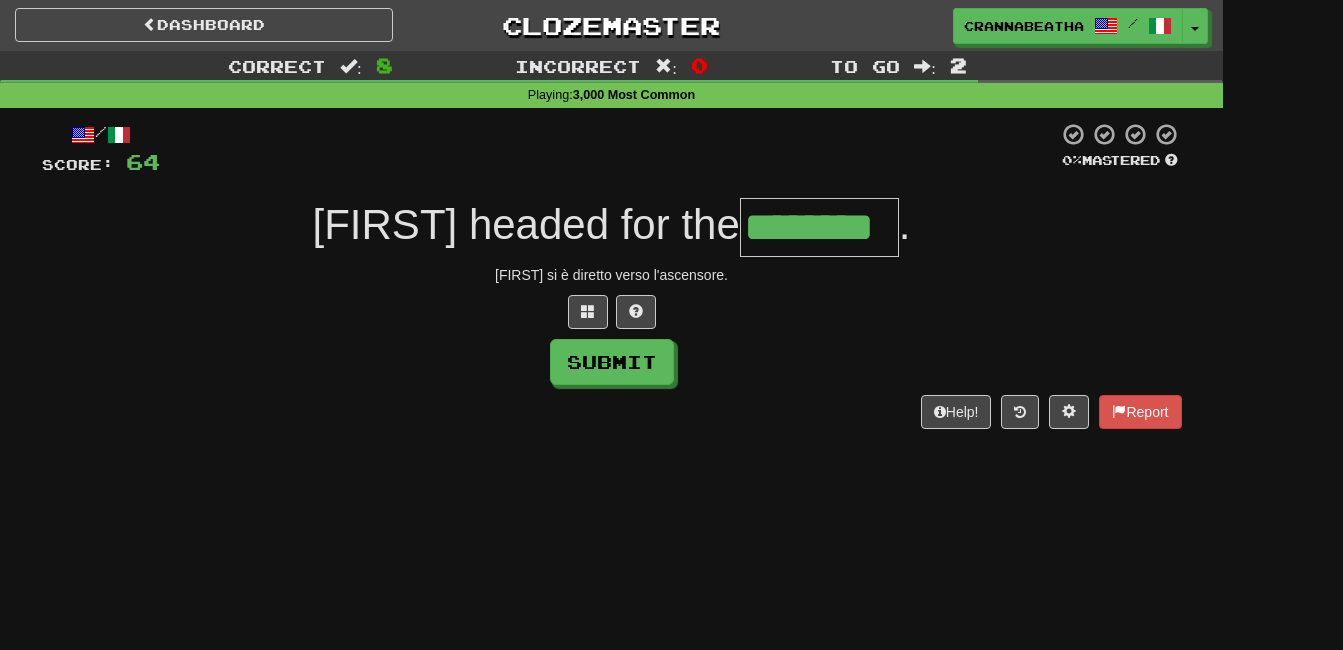 type on "********" 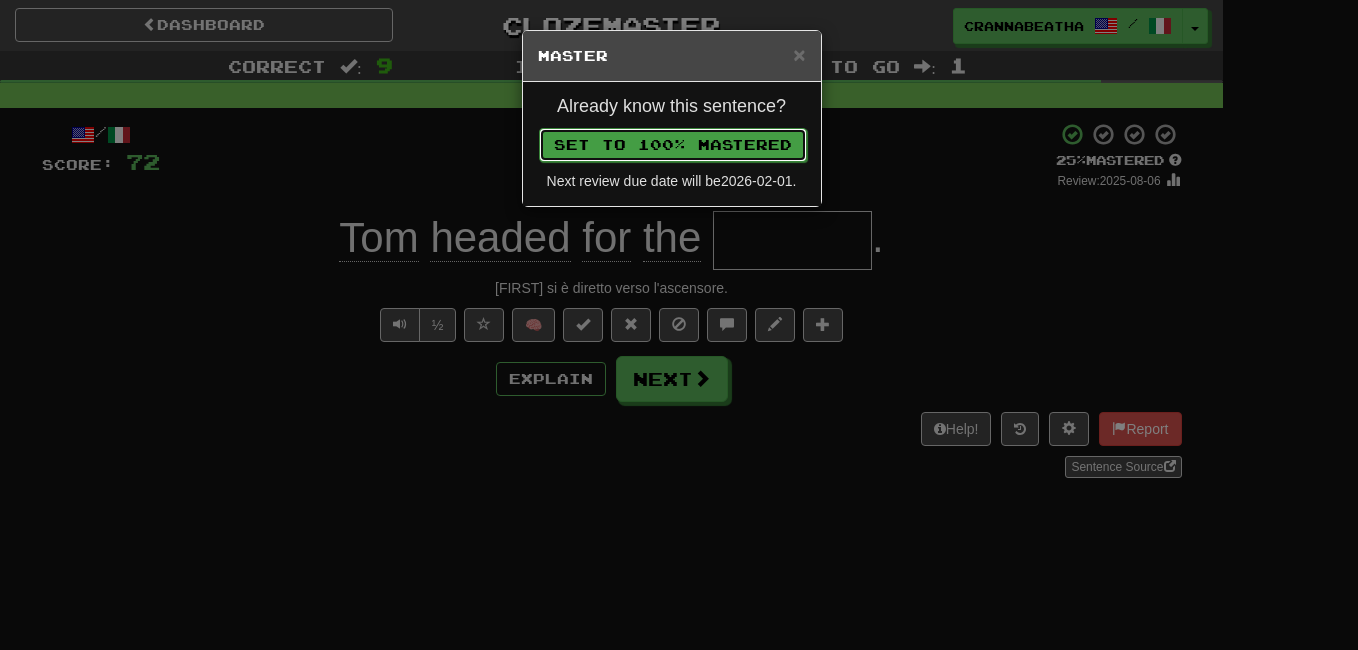 click on "Set to 100% Mastered" at bounding box center (673, 145) 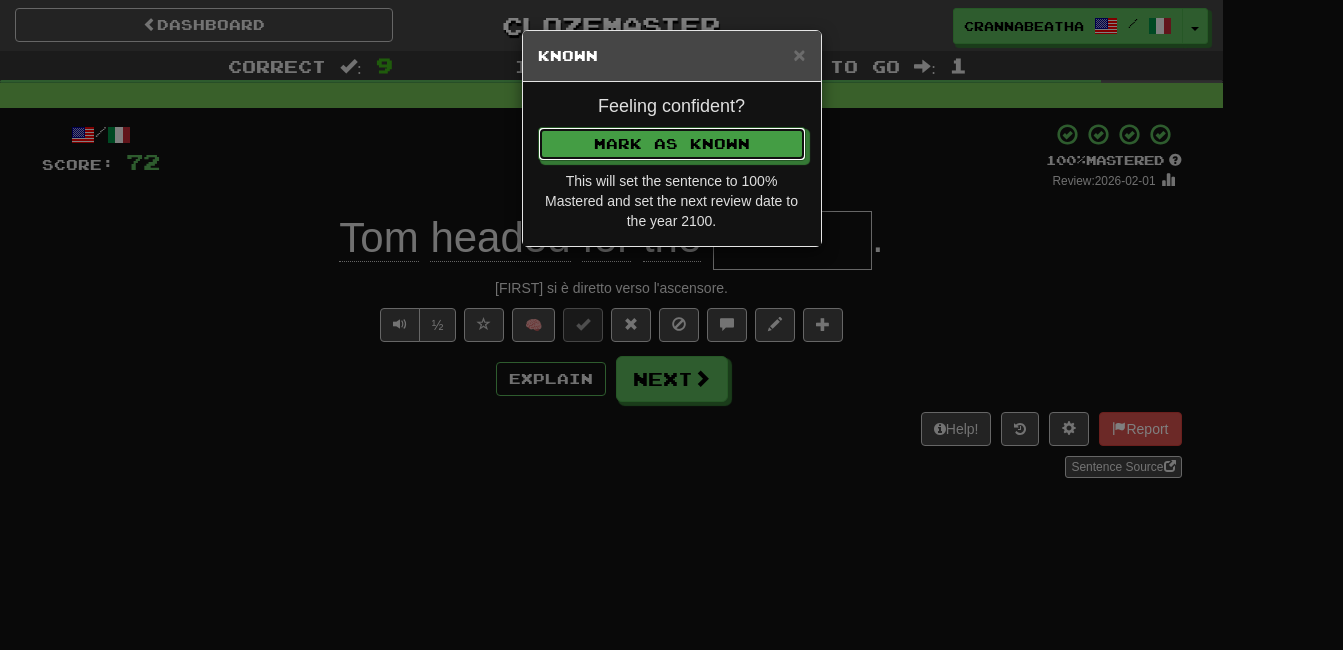click on "Mark as Known" at bounding box center [672, 144] 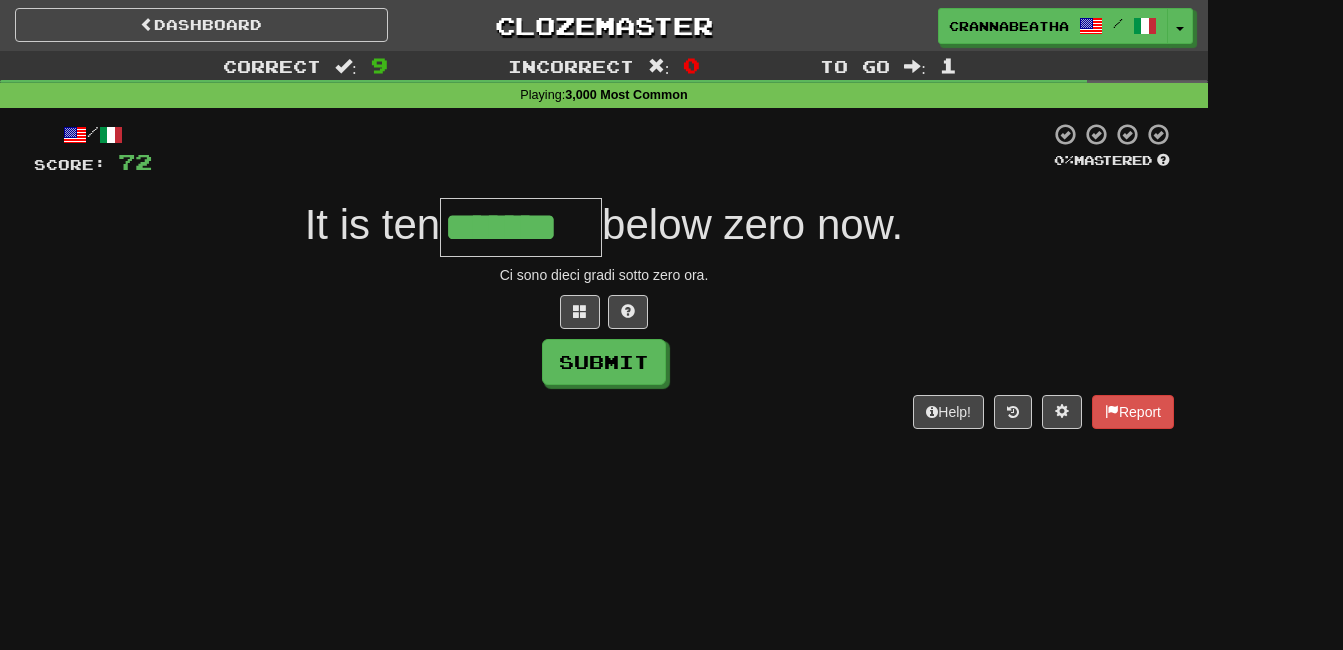 type on "*******" 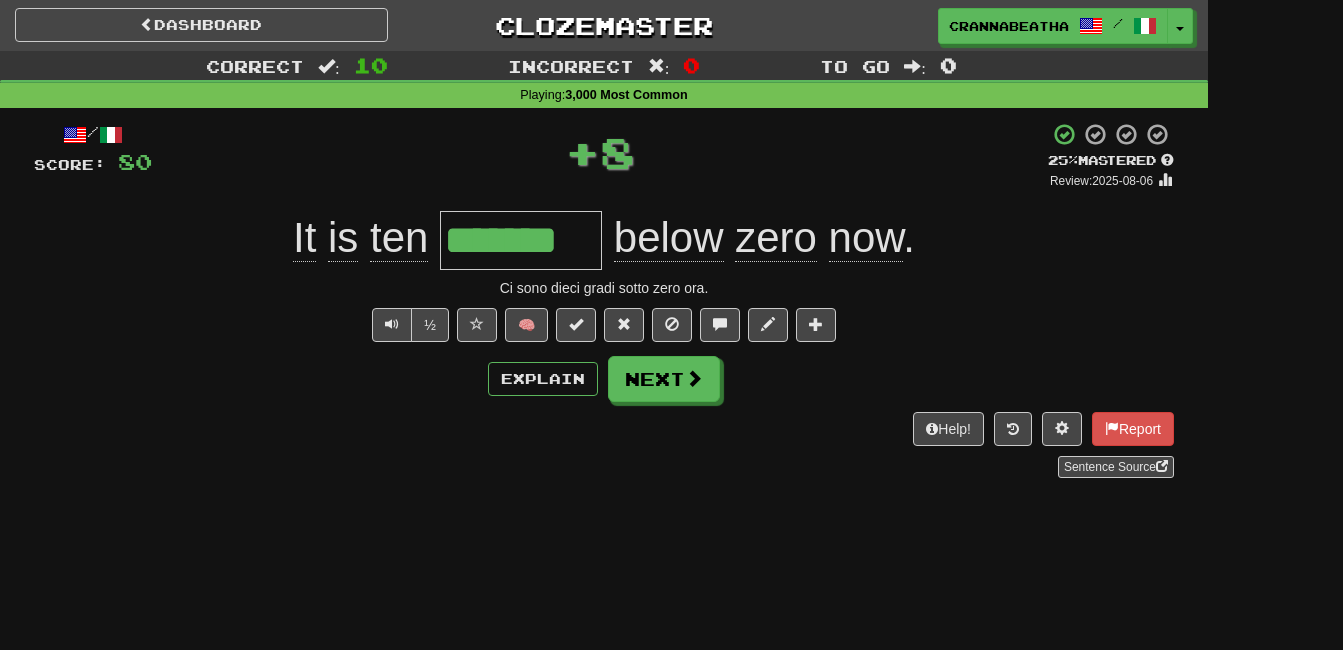 type 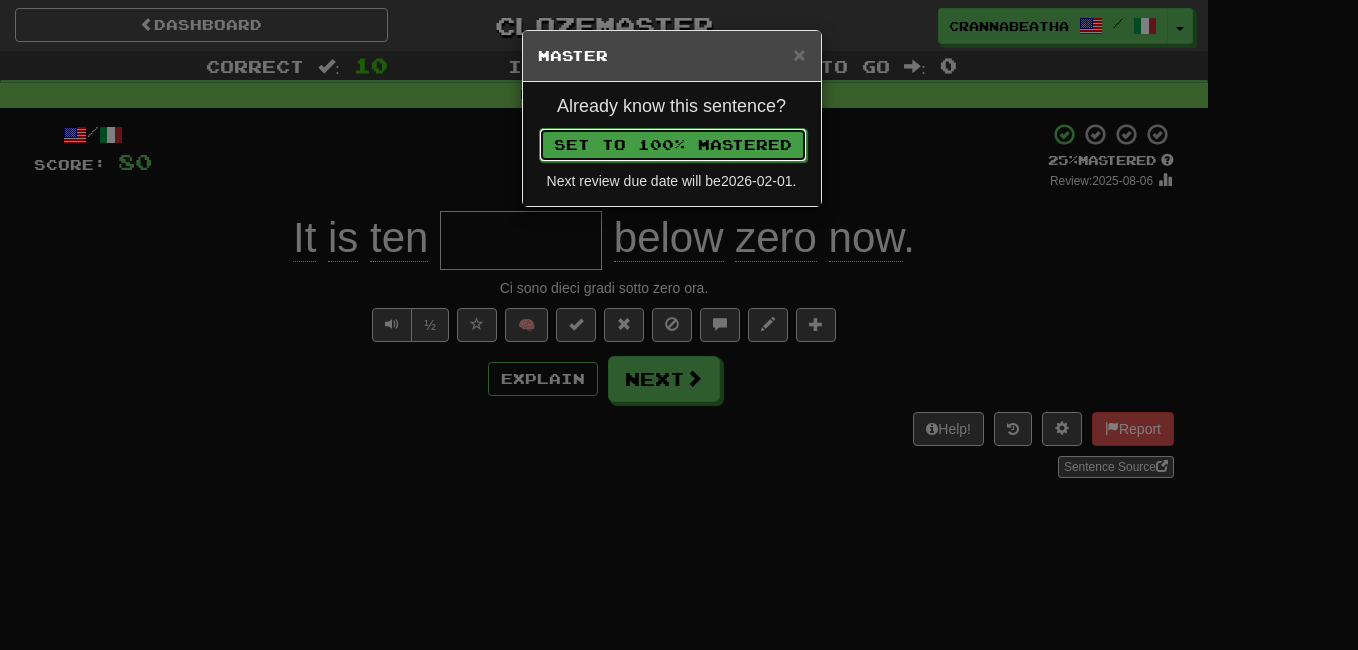 click on "Set to 100% Mastered" at bounding box center (673, 145) 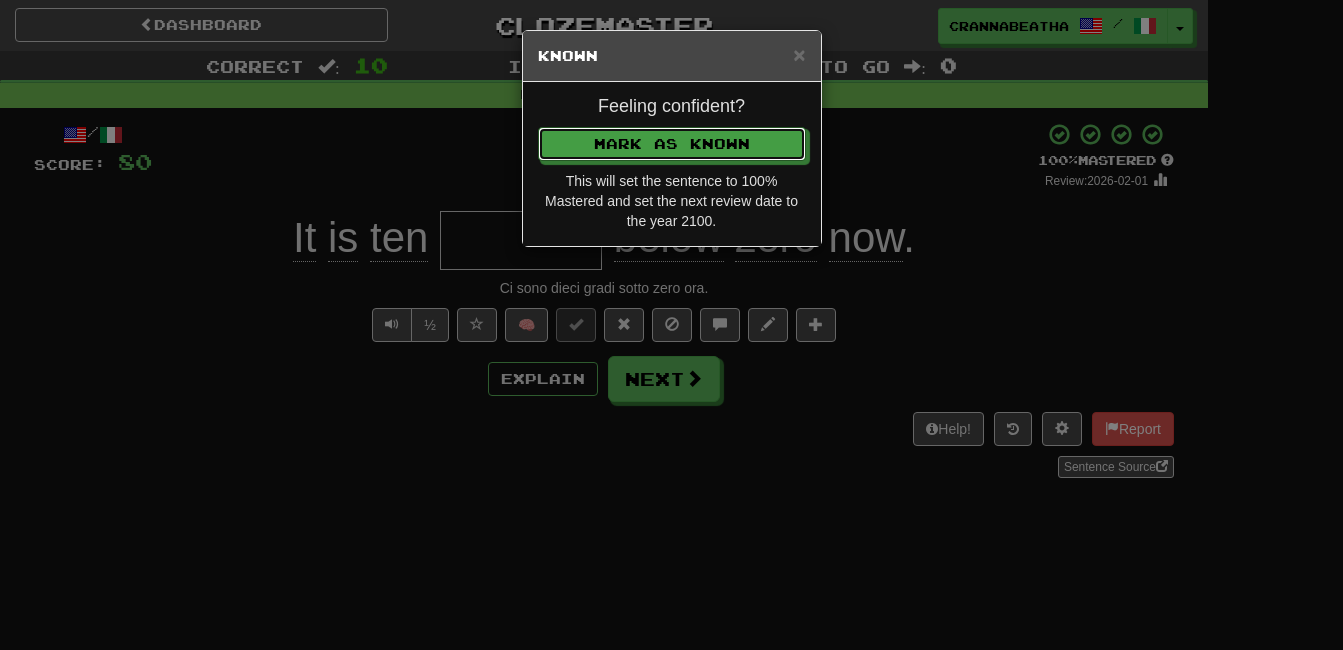 click on "Mark as Known" at bounding box center (672, 144) 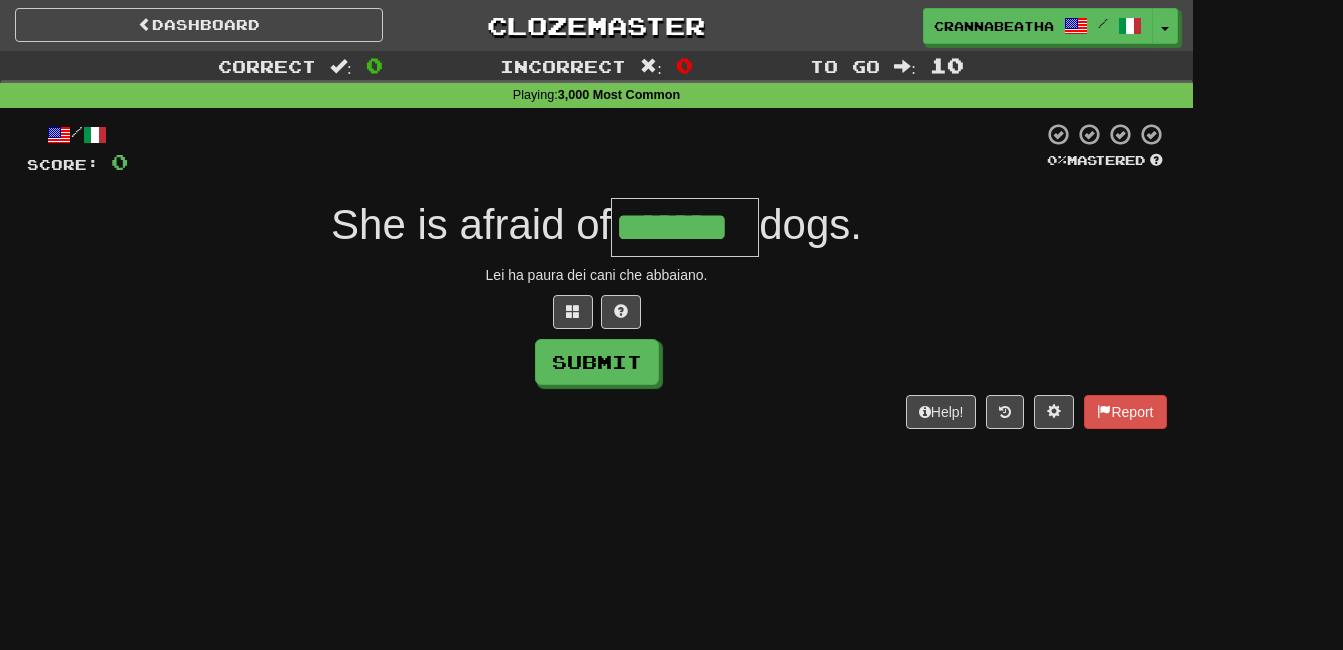 type on "*******" 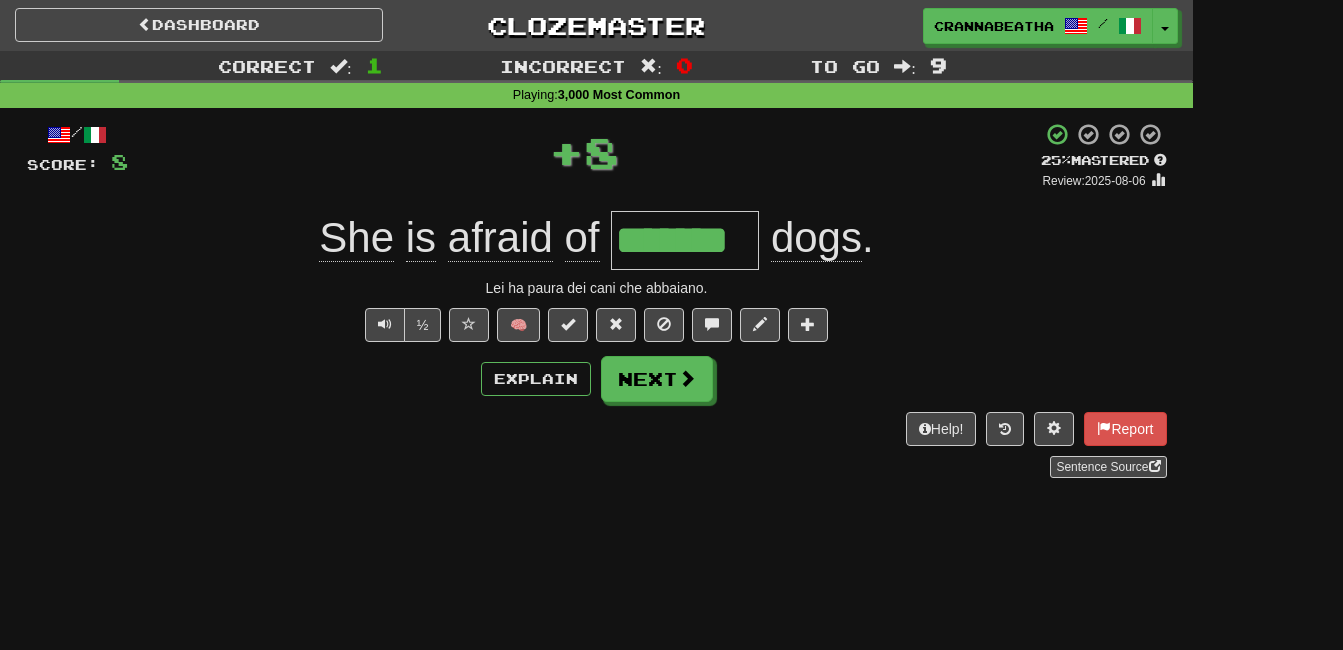 type 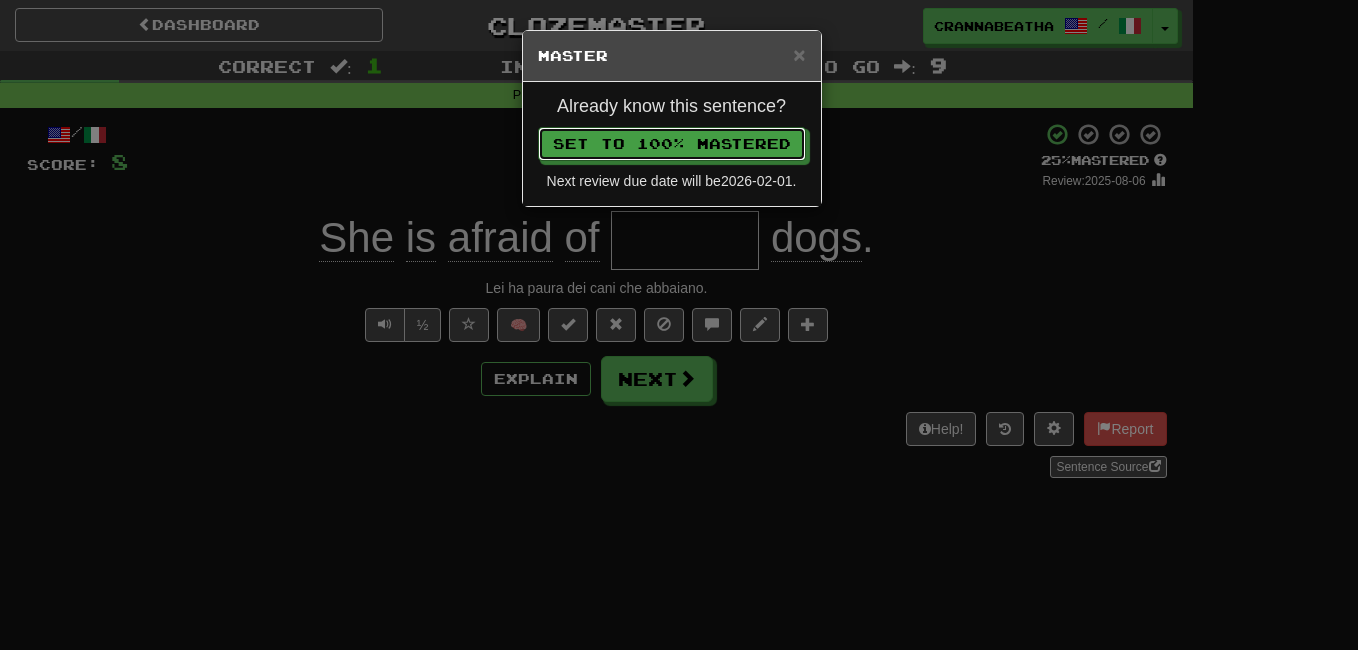 type 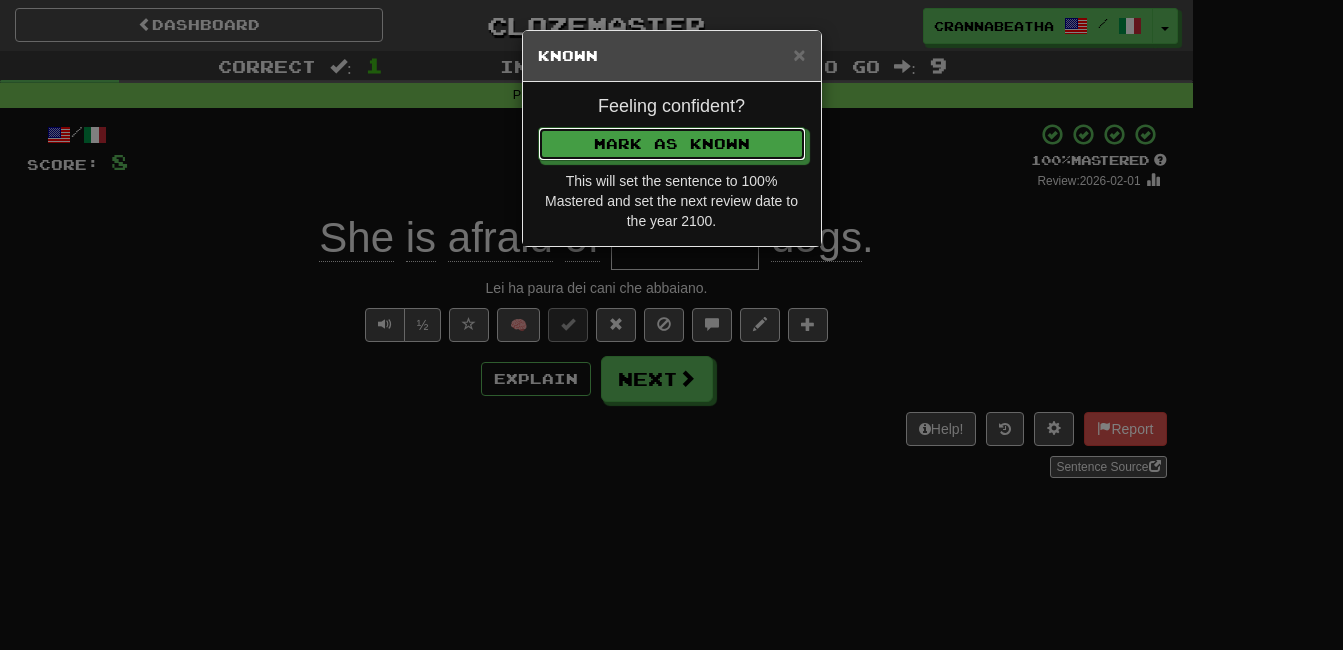 type 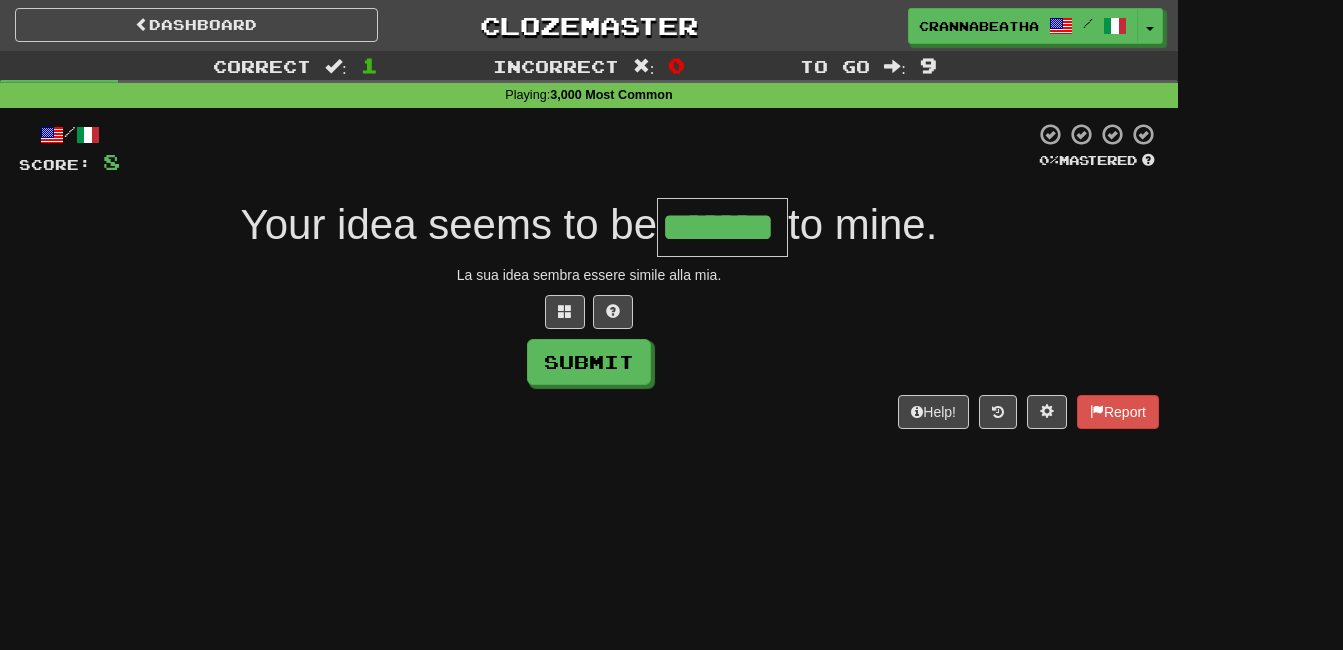 type on "*******" 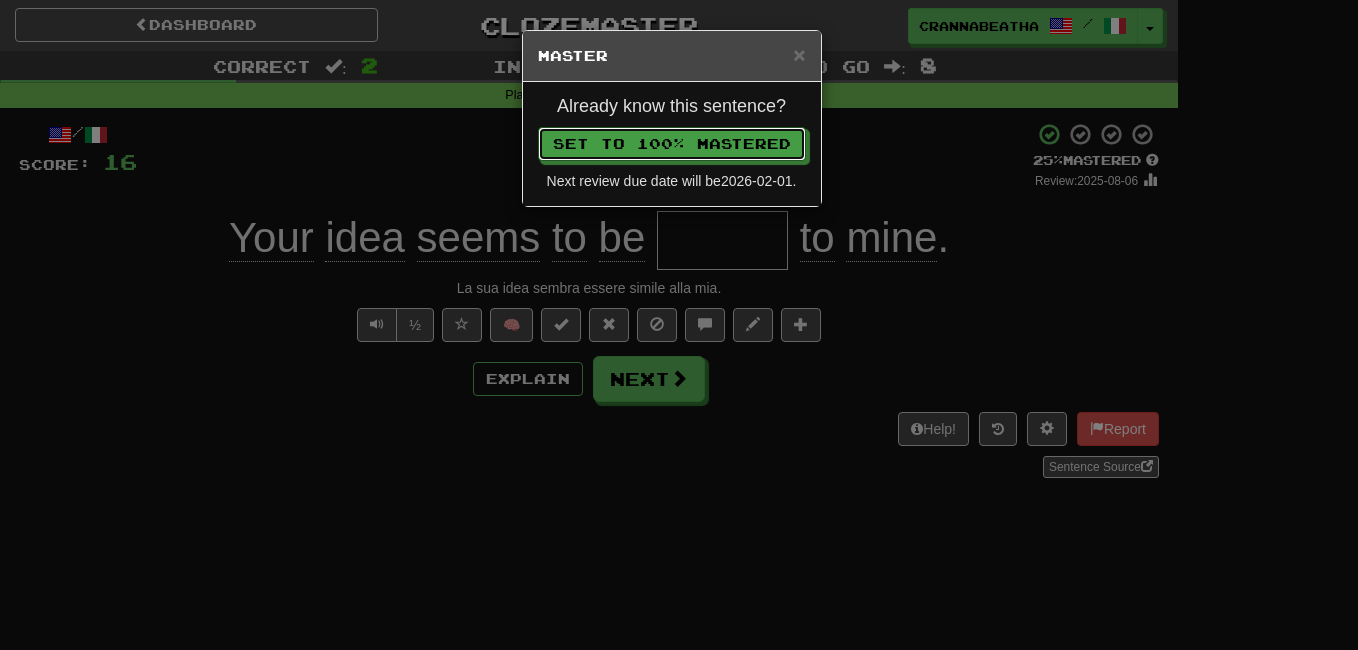 click on "Set to 100% Mastered" at bounding box center (672, 144) 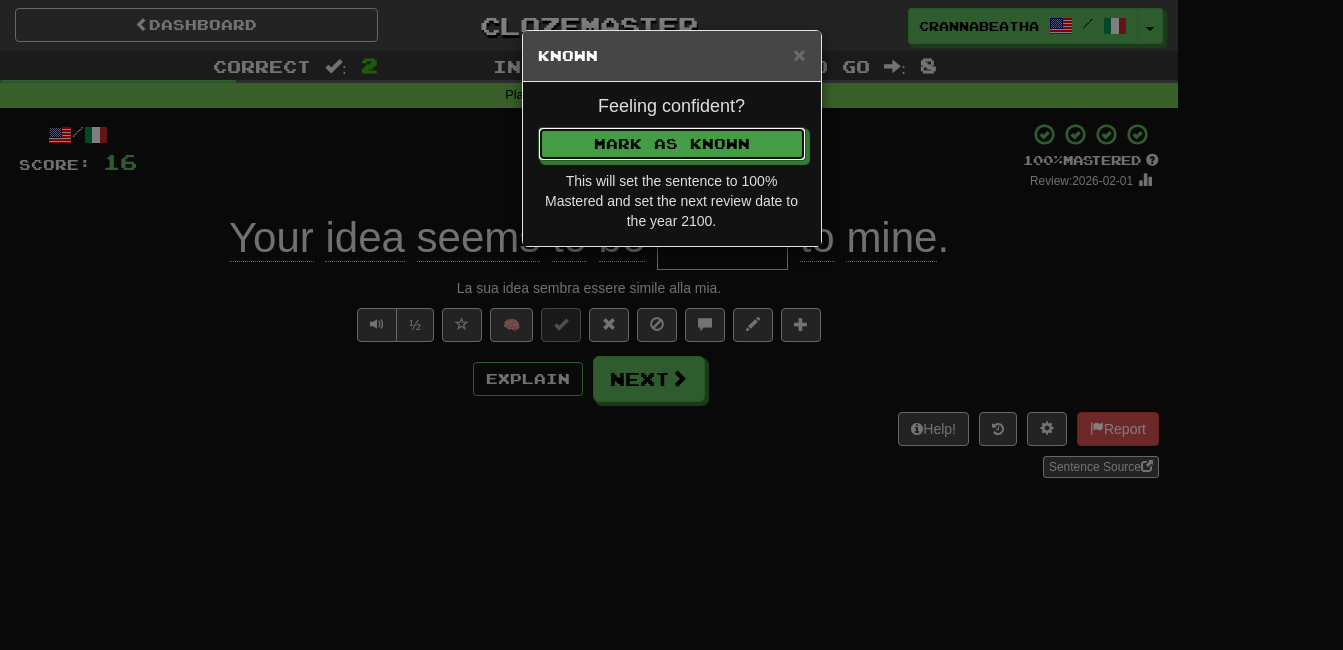 click on "Mark as Known" at bounding box center (672, 144) 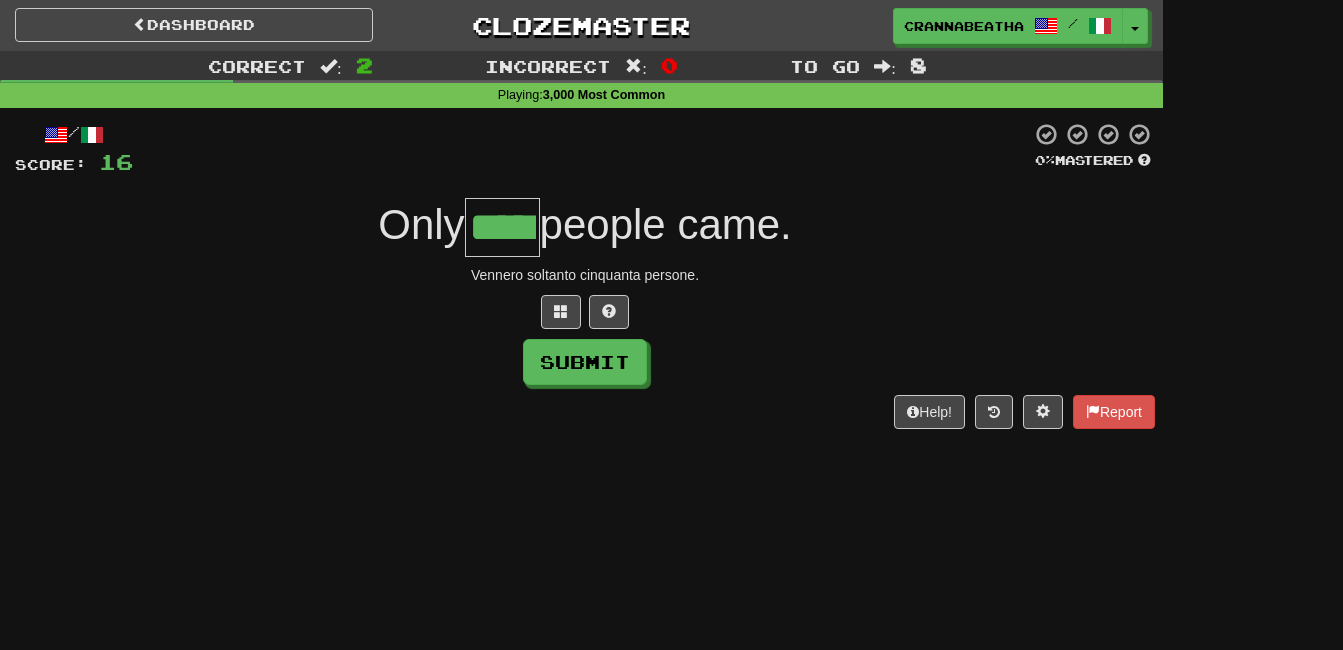 type on "*****" 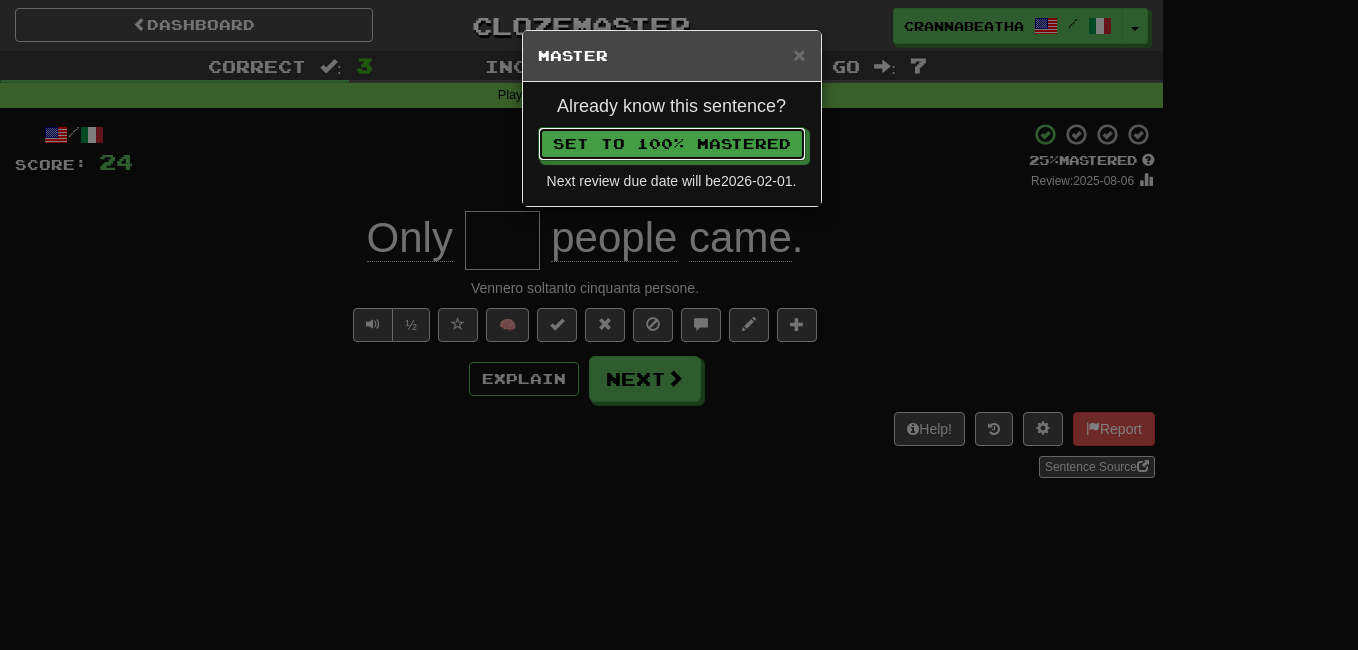 click on "Set to 100% Mastered" at bounding box center [672, 144] 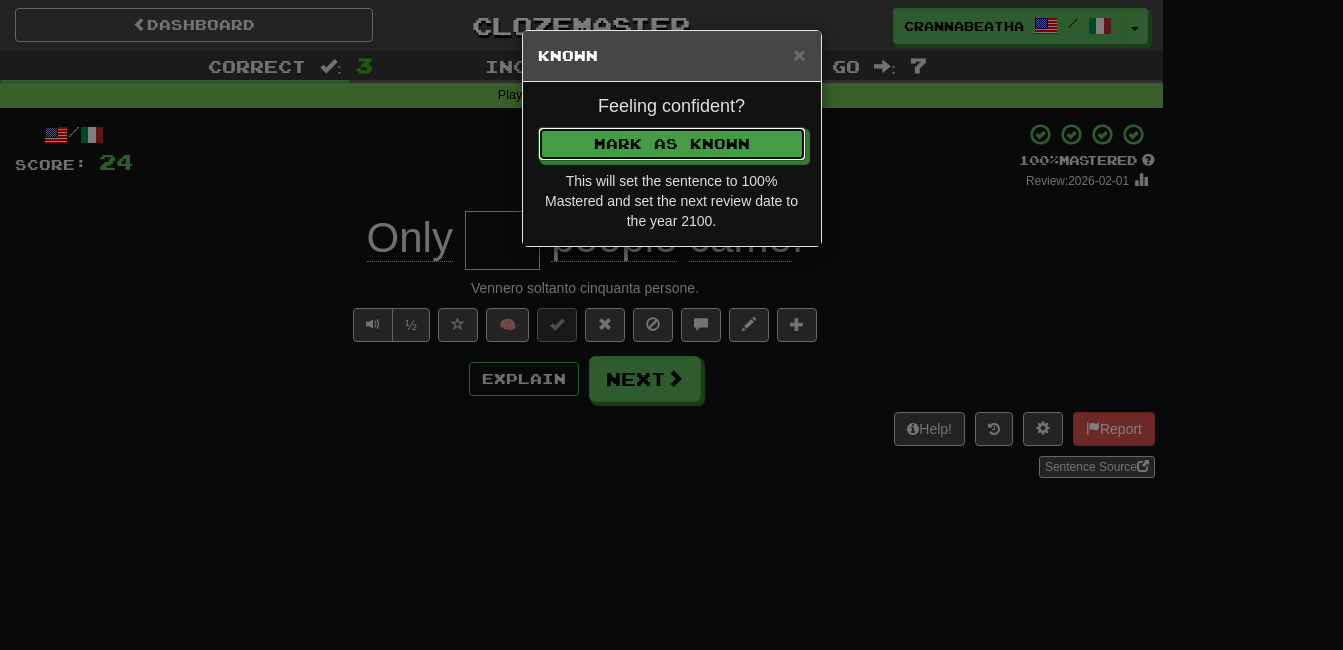 click on "Mark as Known" at bounding box center [672, 144] 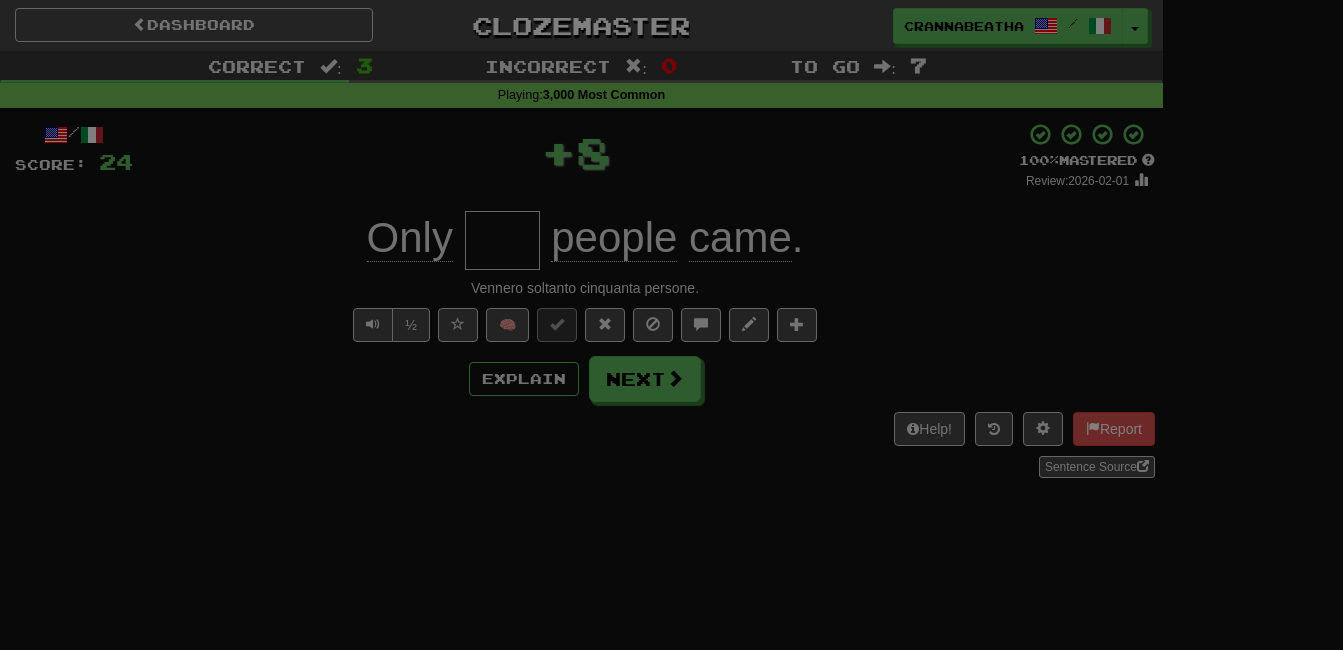 click on "Mark as Known" at bounding box center (672, 90) 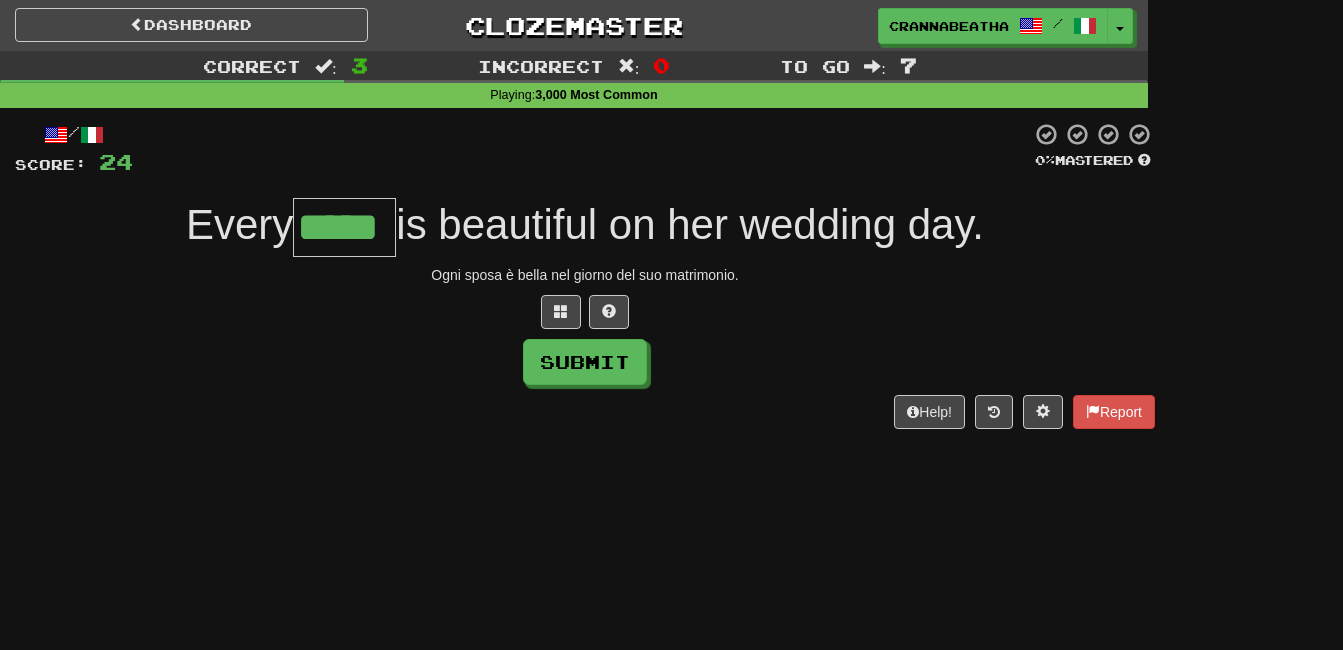 type on "*****" 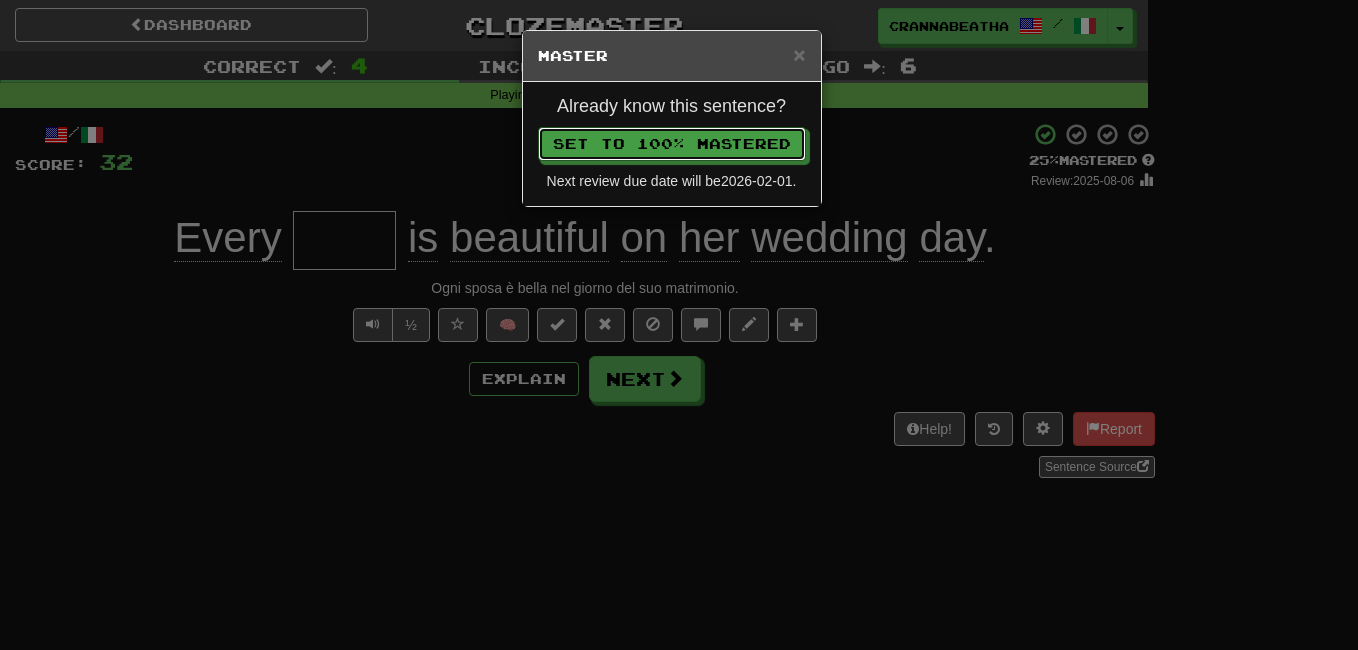 click on "Set to 100% Mastered" at bounding box center [672, 144] 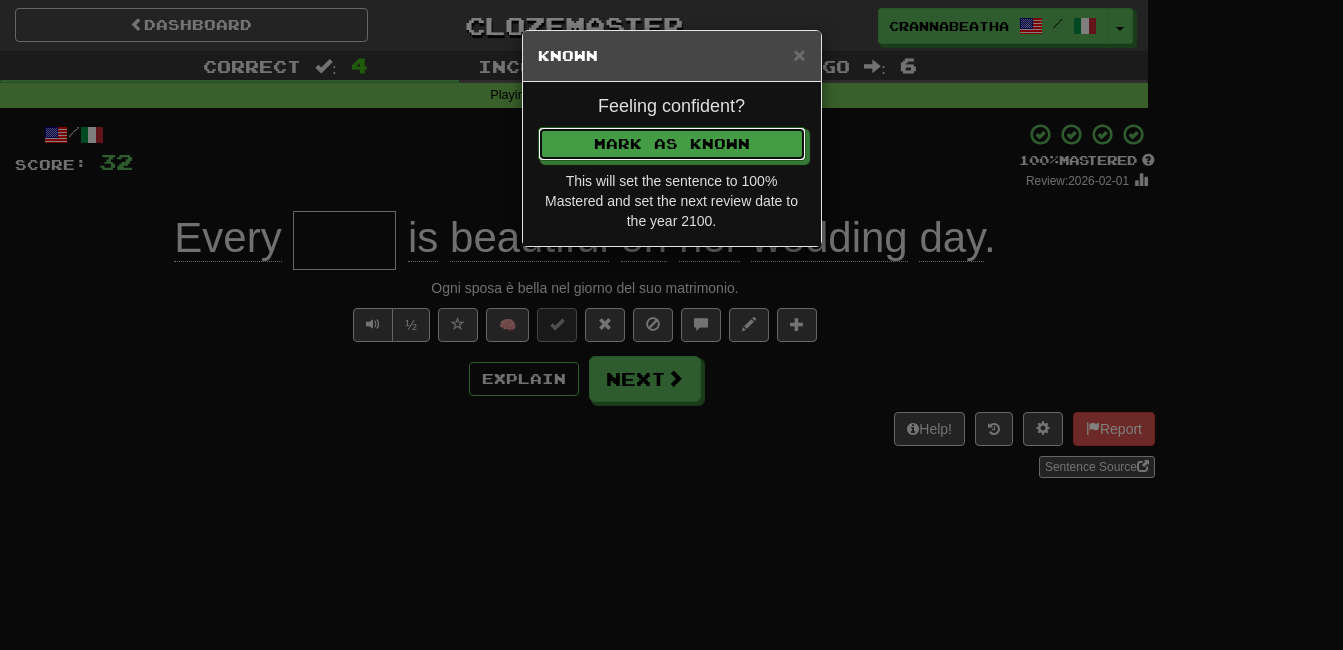 click on "Mark as Known" at bounding box center [672, 144] 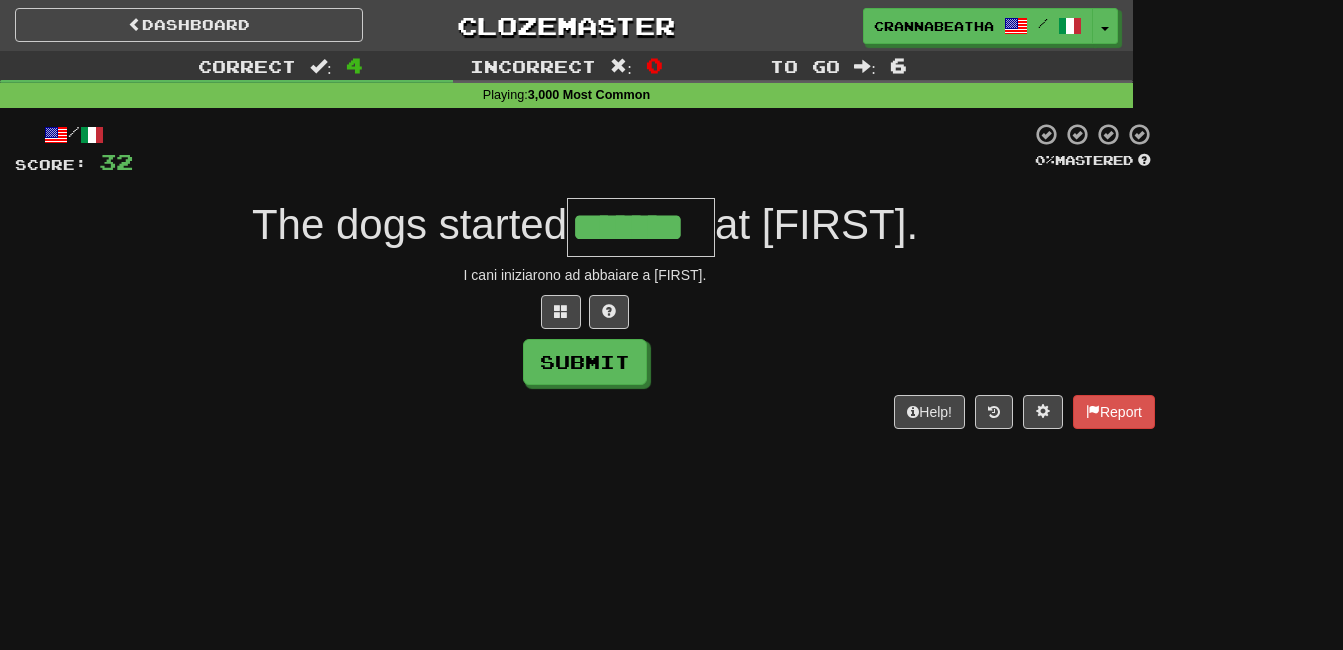 type on "*******" 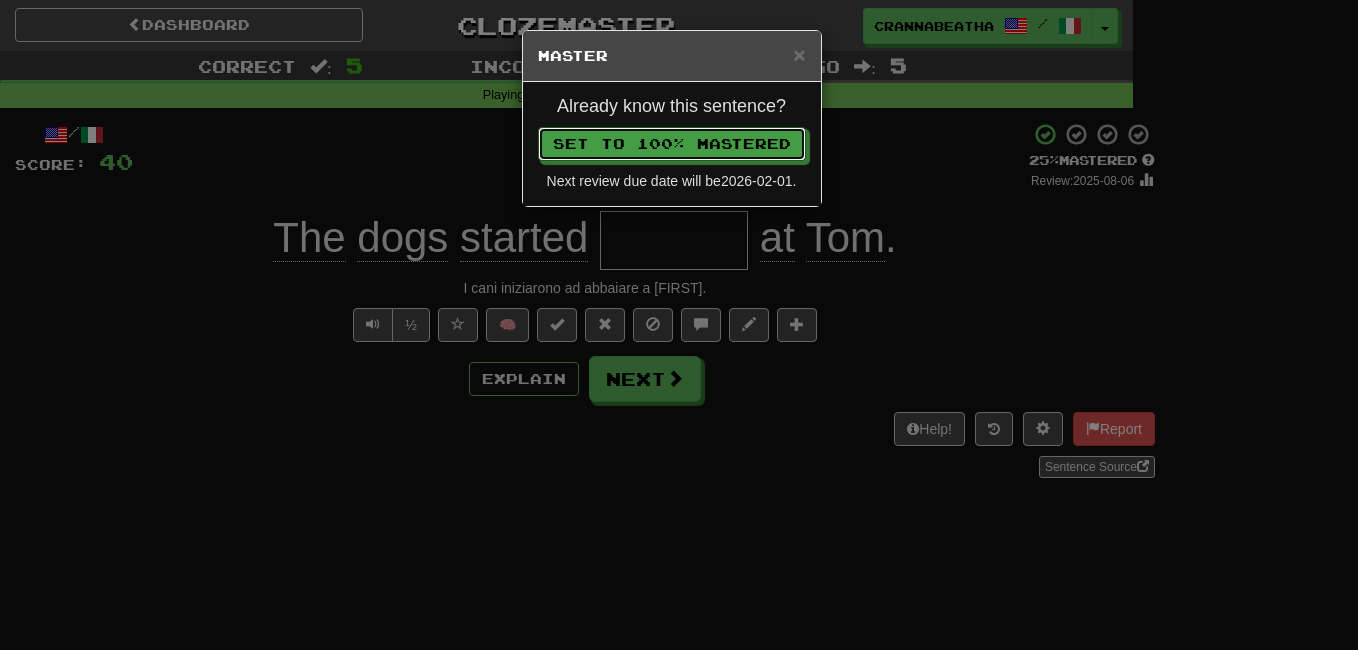 click on "Set to 100% Mastered" at bounding box center (672, 144) 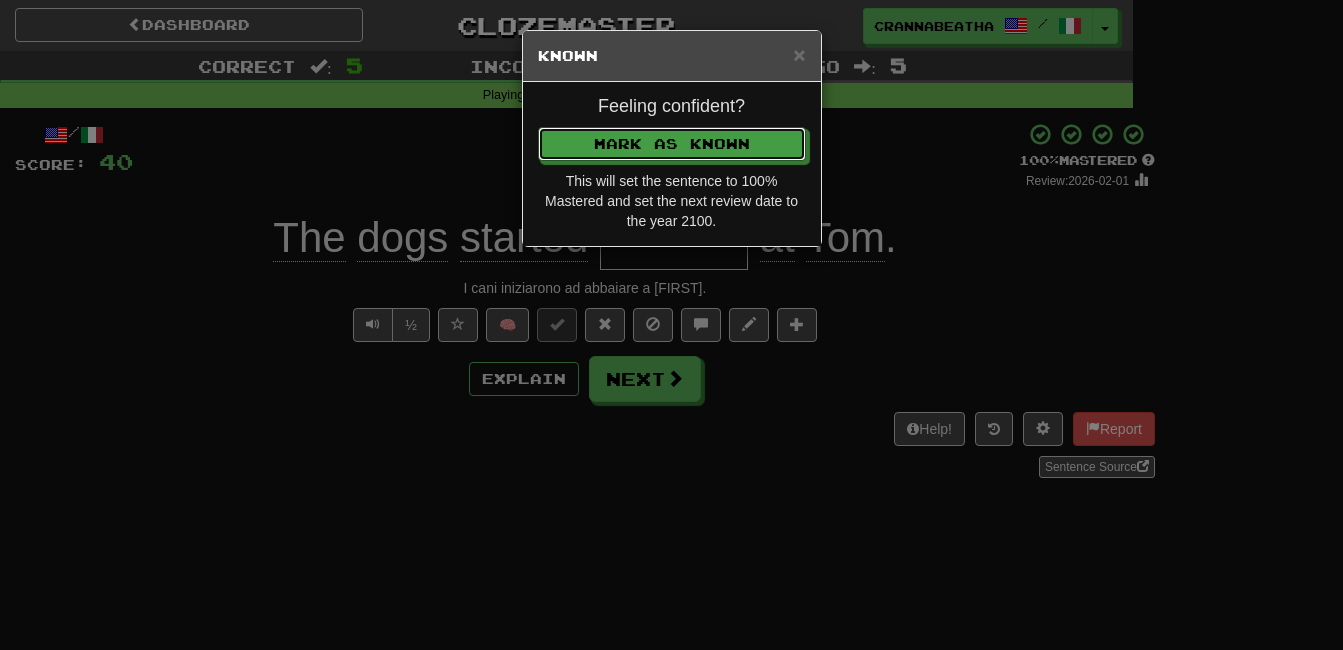 click on "Mark as Known" at bounding box center (672, 144) 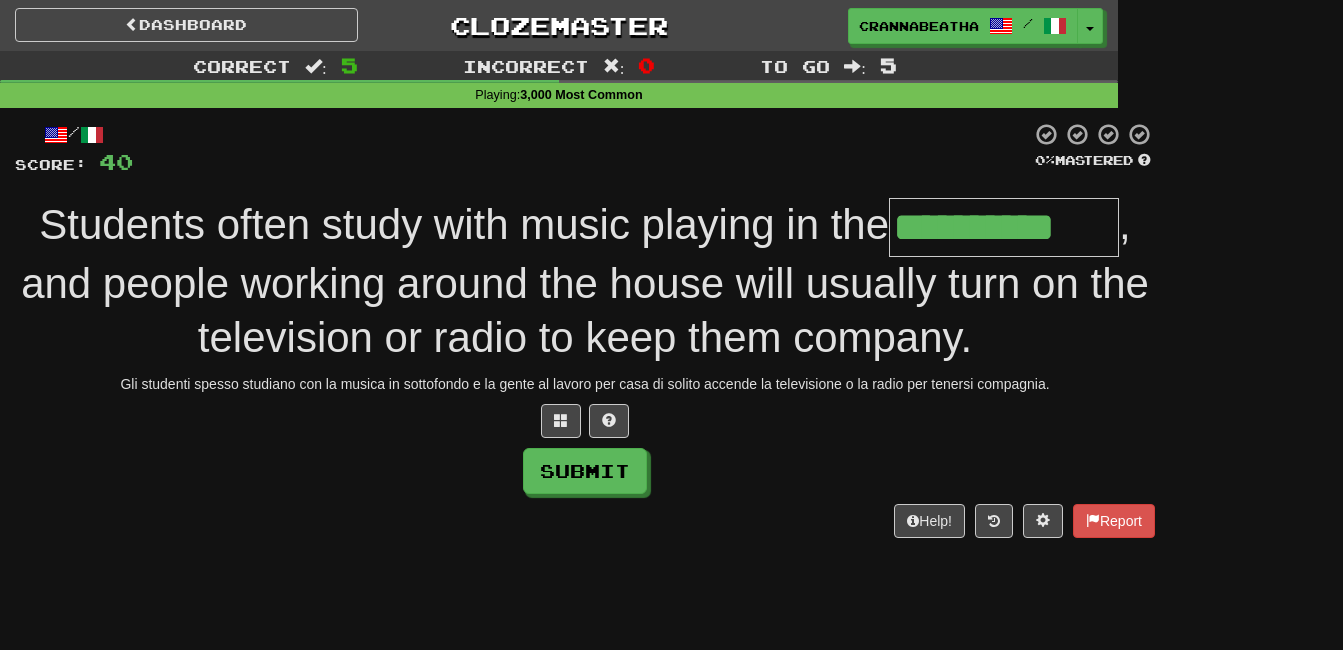type on "**********" 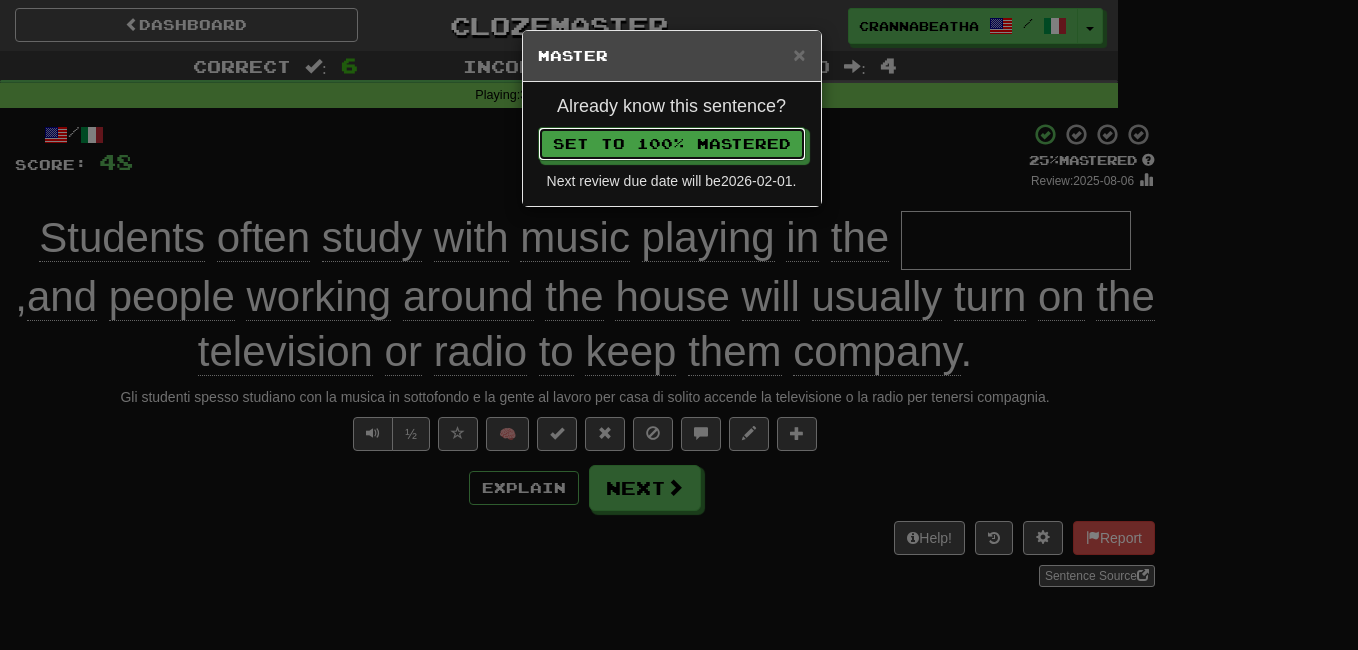 click on "Set to 100% Mastered" at bounding box center (672, 144) 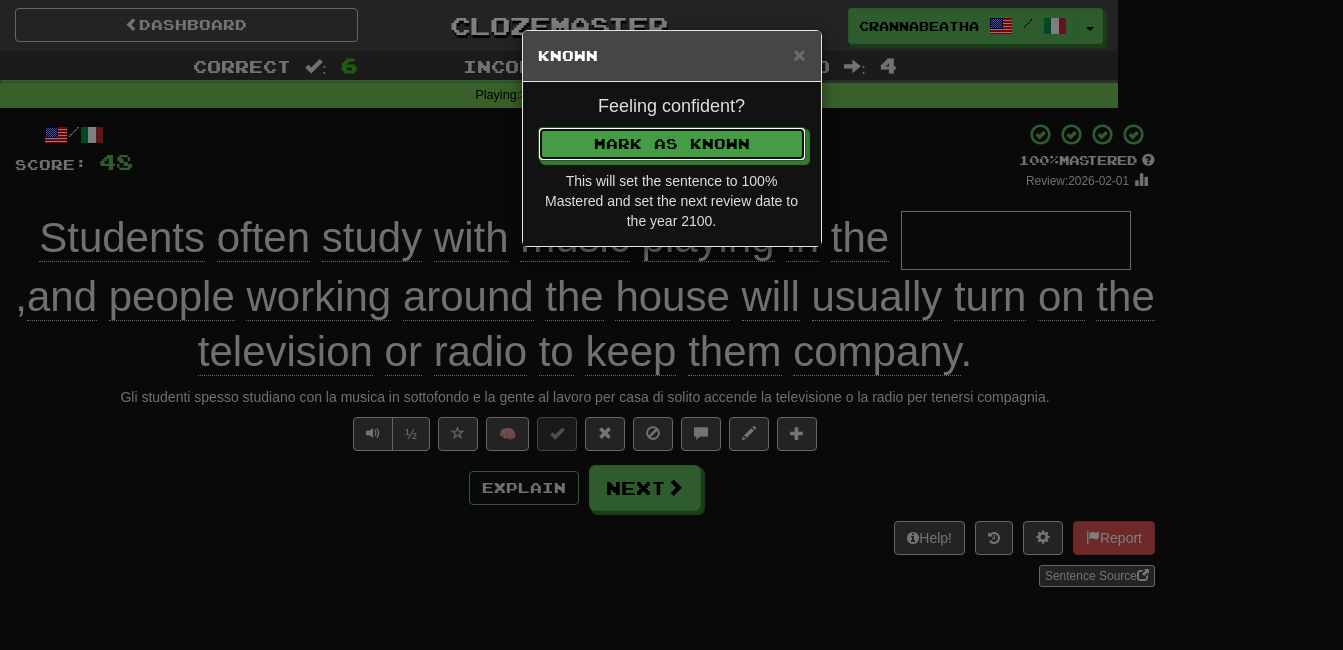 click on "Mark as Known" at bounding box center [672, 144] 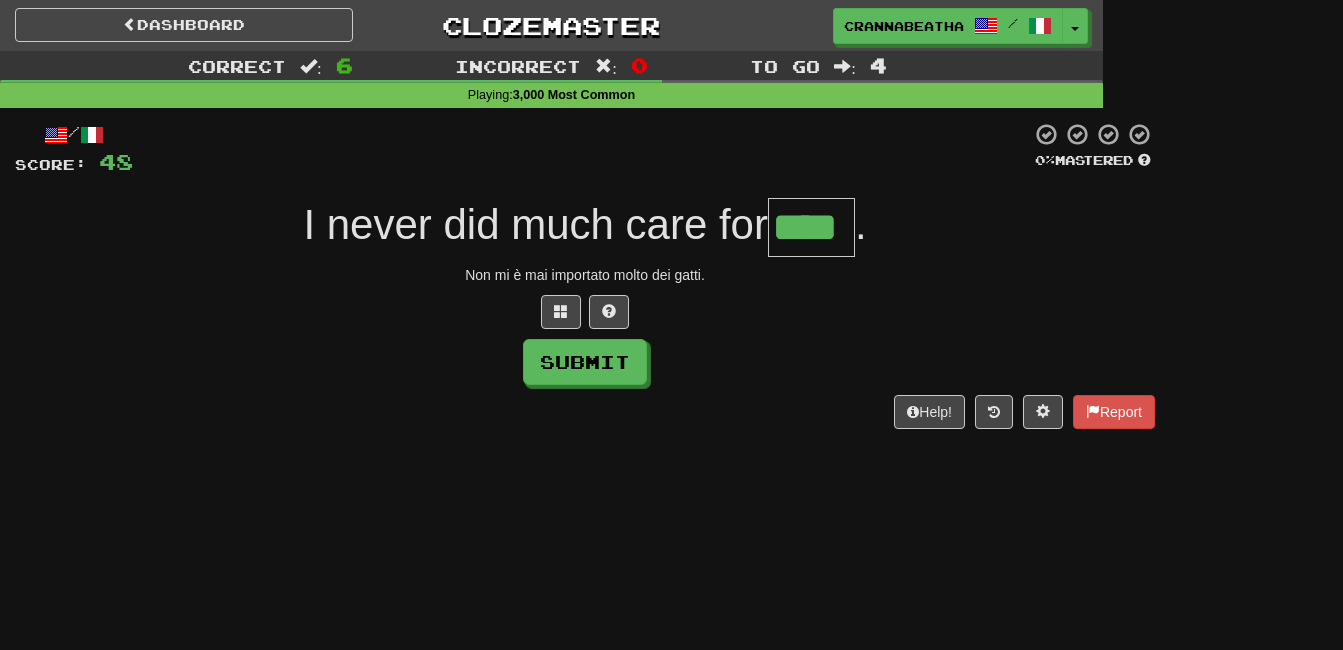 type on "****" 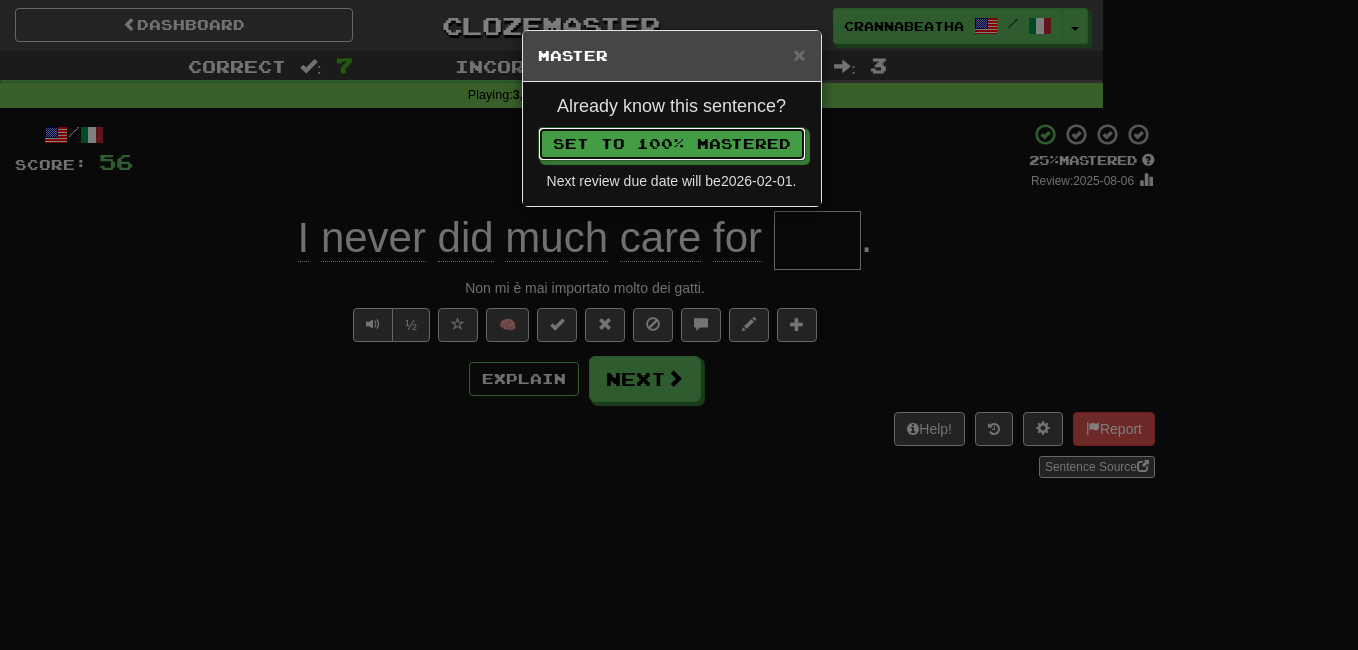 click on "Set to 100% Mastered" at bounding box center [672, 144] 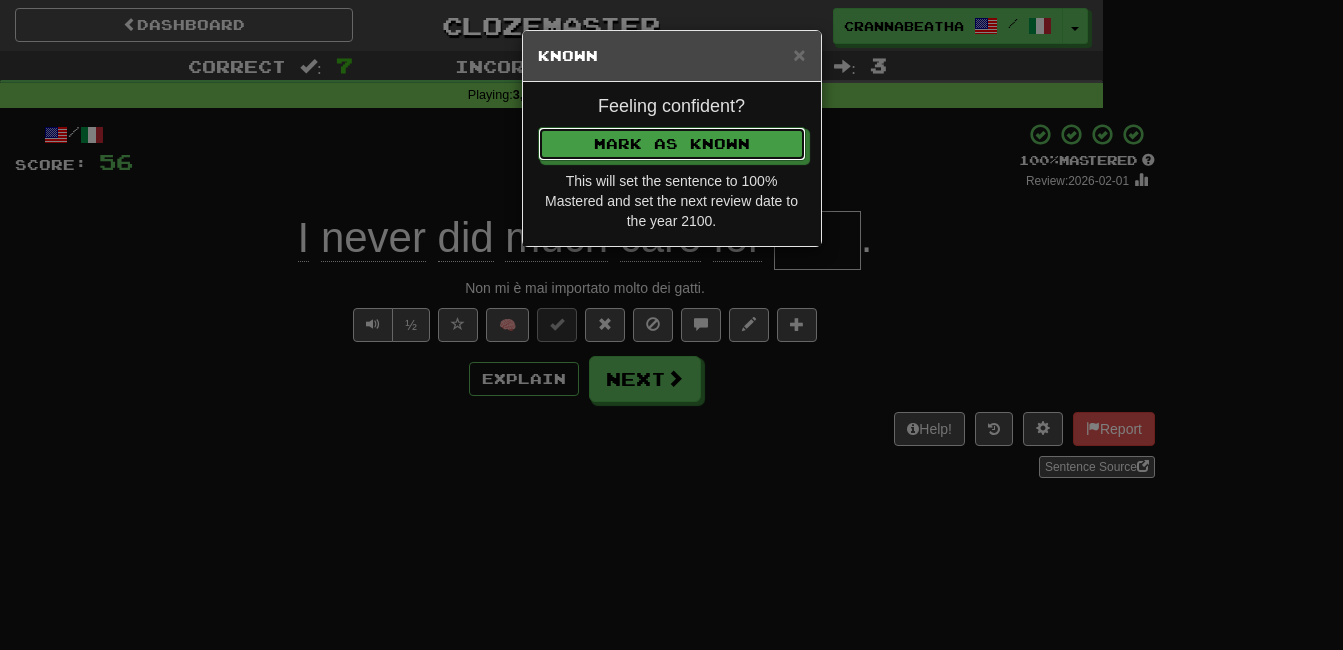 click on "Mark as Known" at bounding box center [672, 144] 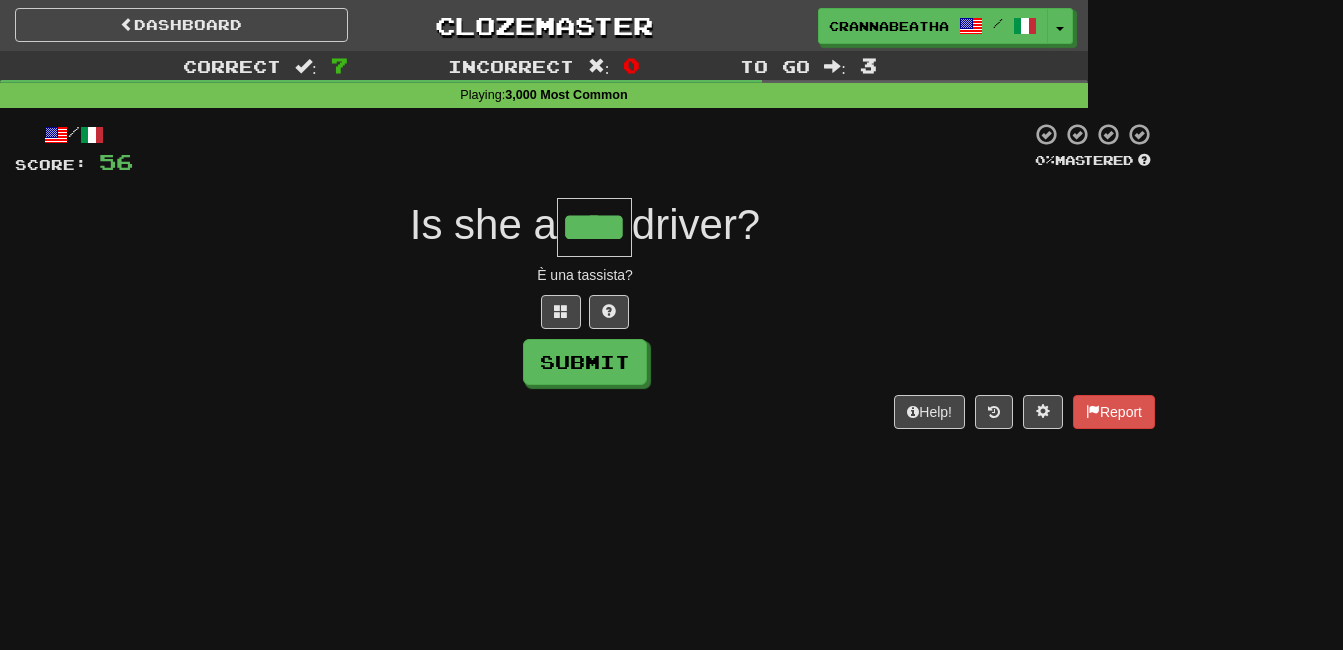 type on "****" 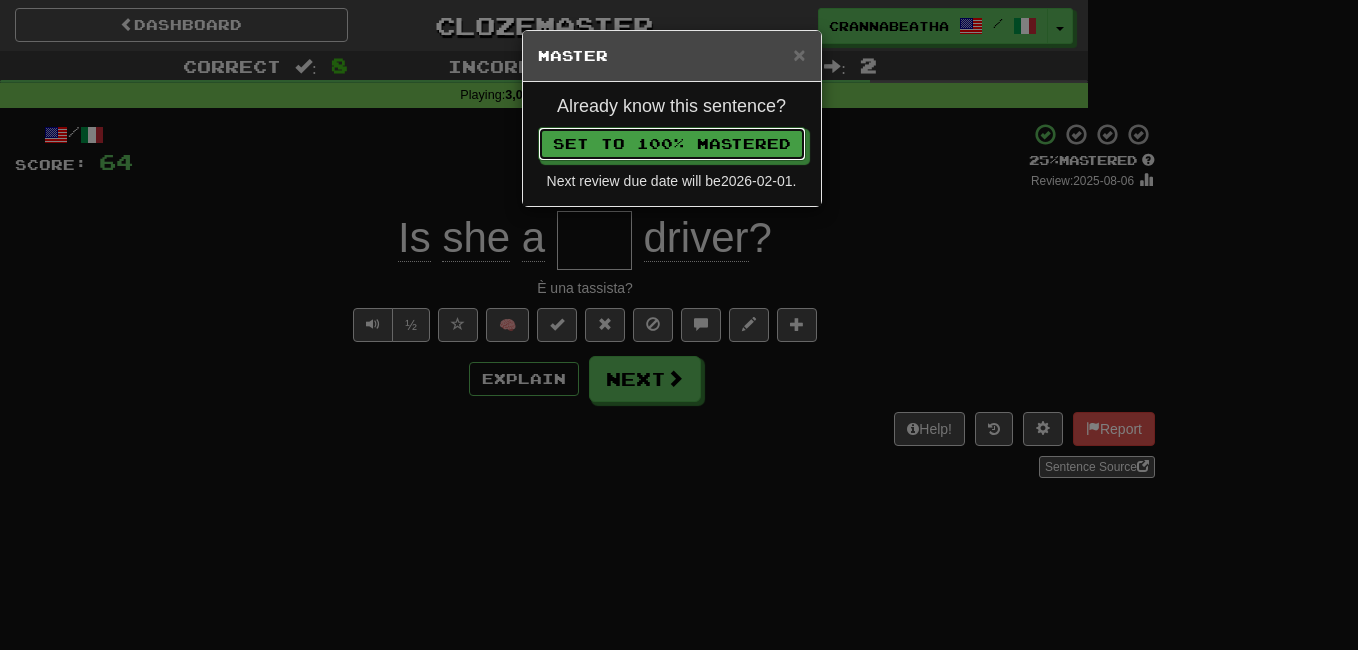 click on "Set to 100% Mastered" at bounding box center [672, 144] 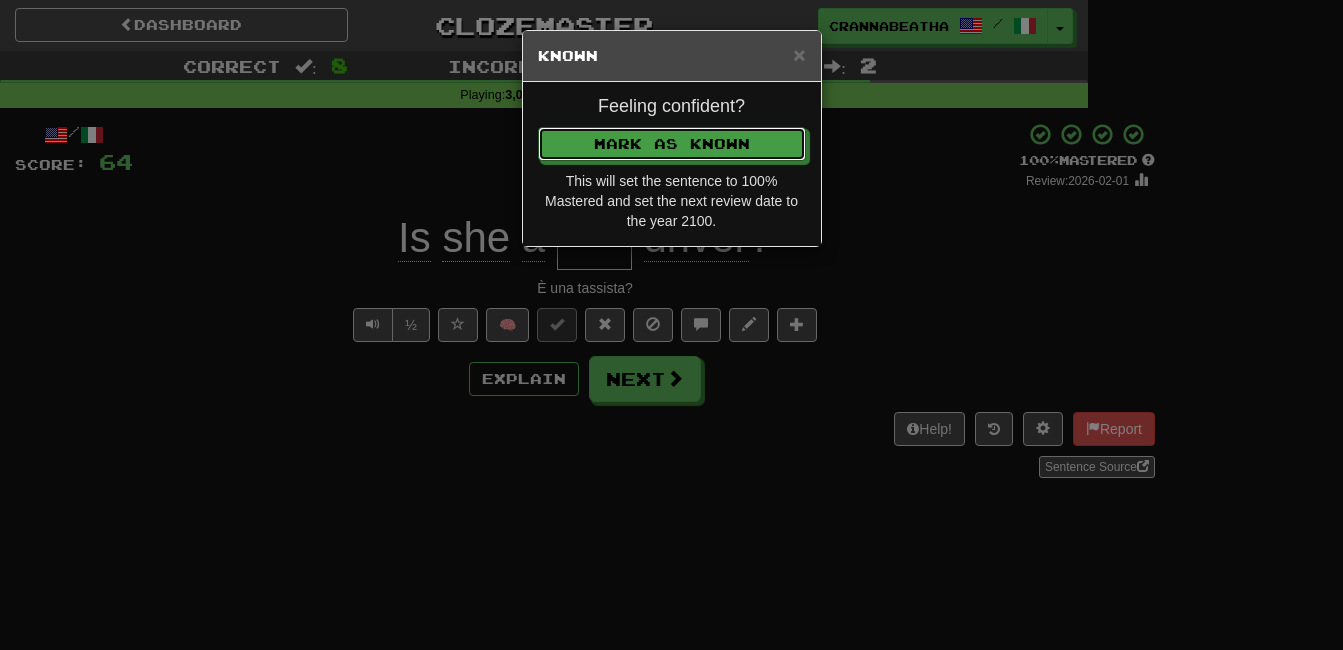 click on "Mark as Known" at bounding box center (672, 144) 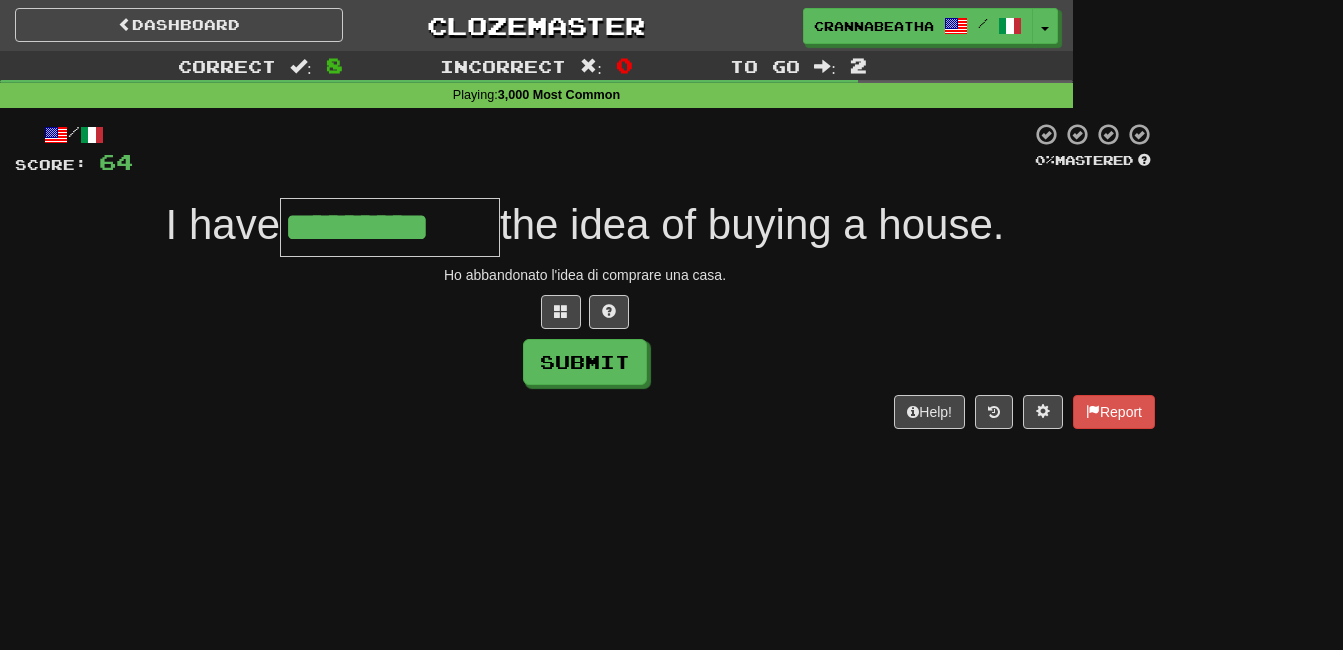 type on "*********" 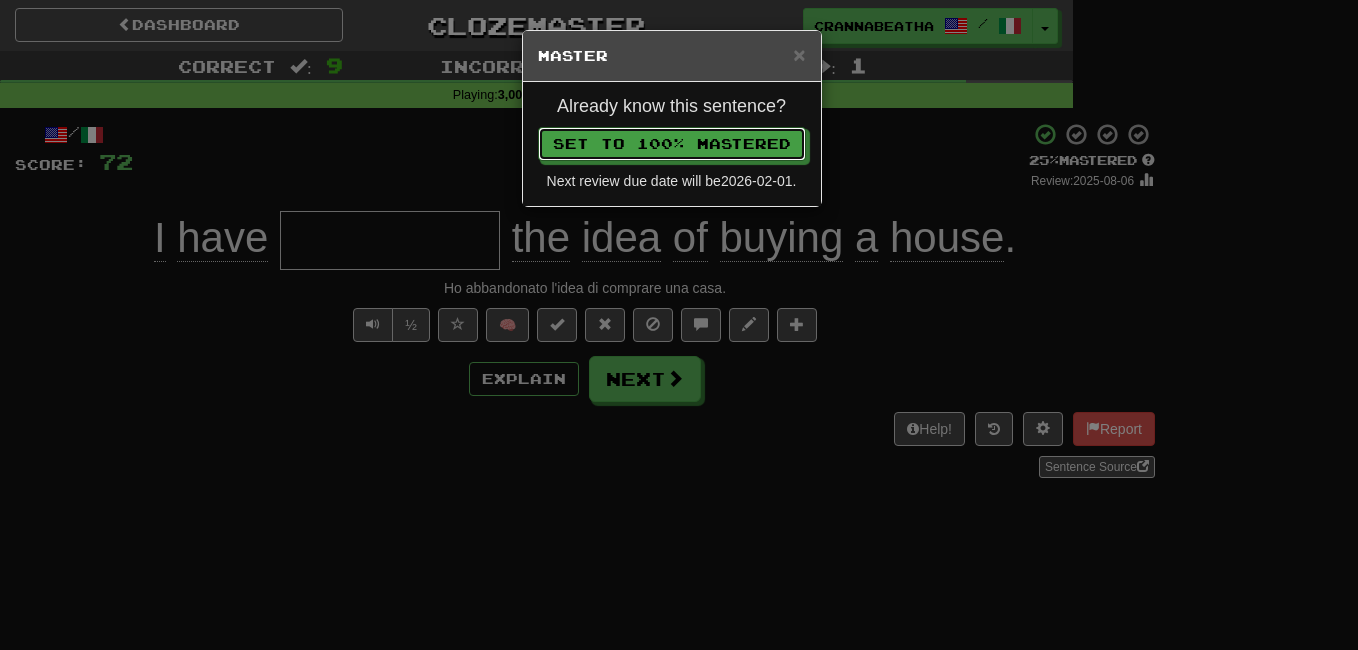 click on "Set to 100% Mastered" at bounding box center [672, 144] 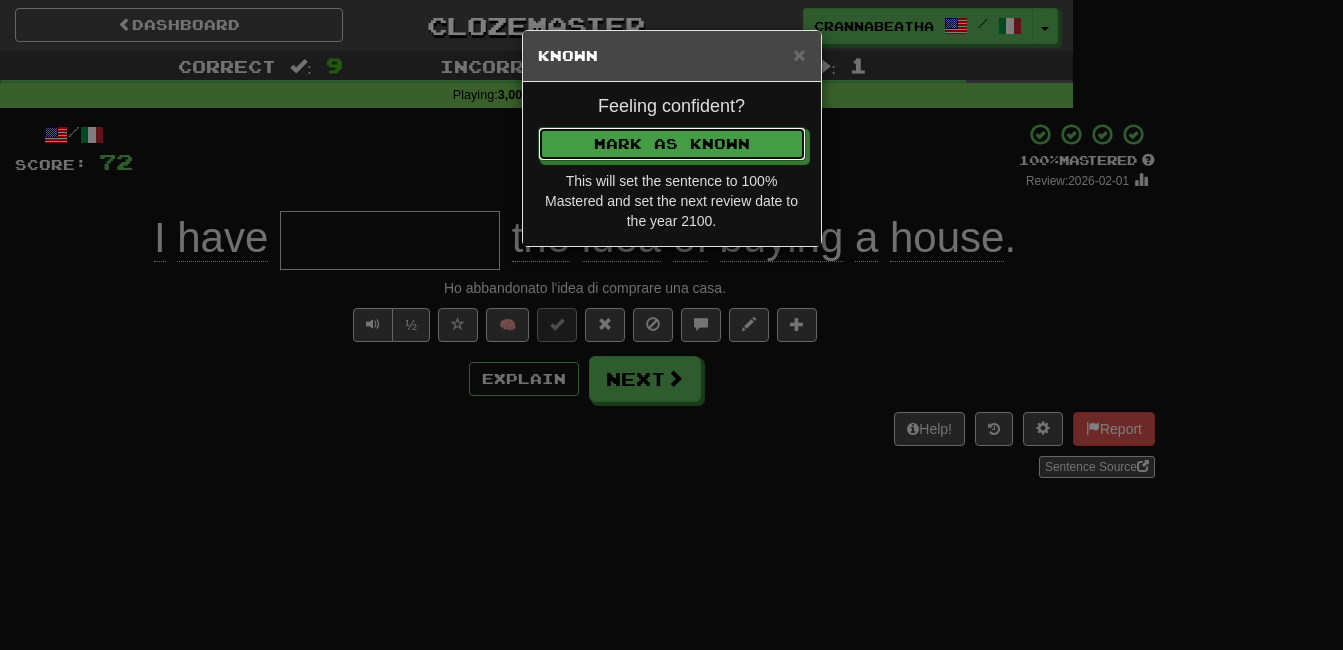 click on "Mark as Known" at bounding box center (672, 144) 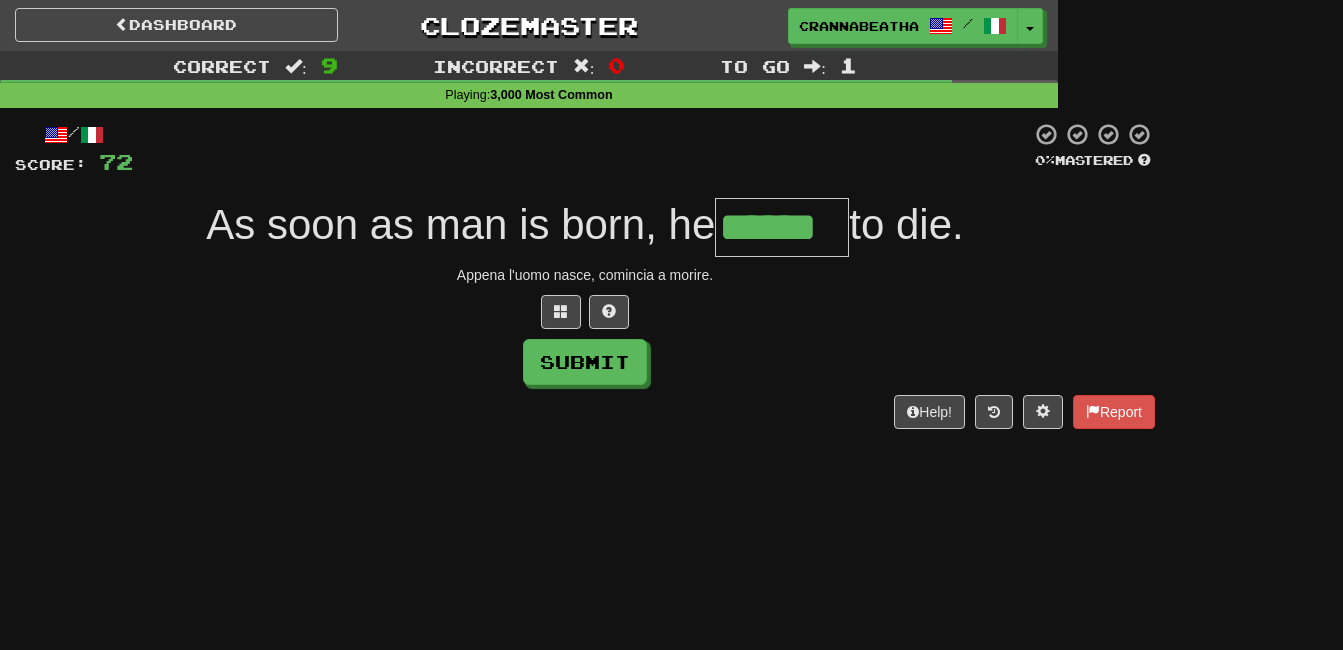 type on "******" 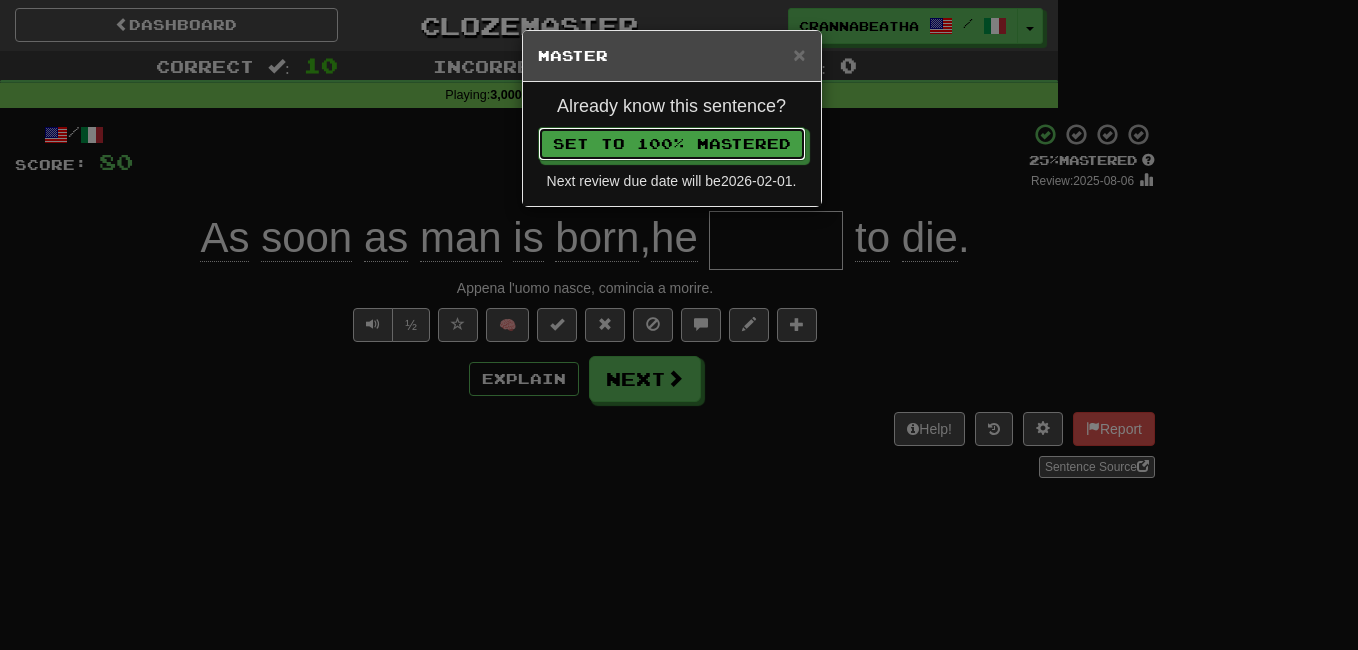 click on "Set to 100% Mastered" at bounding box center (672, 144) 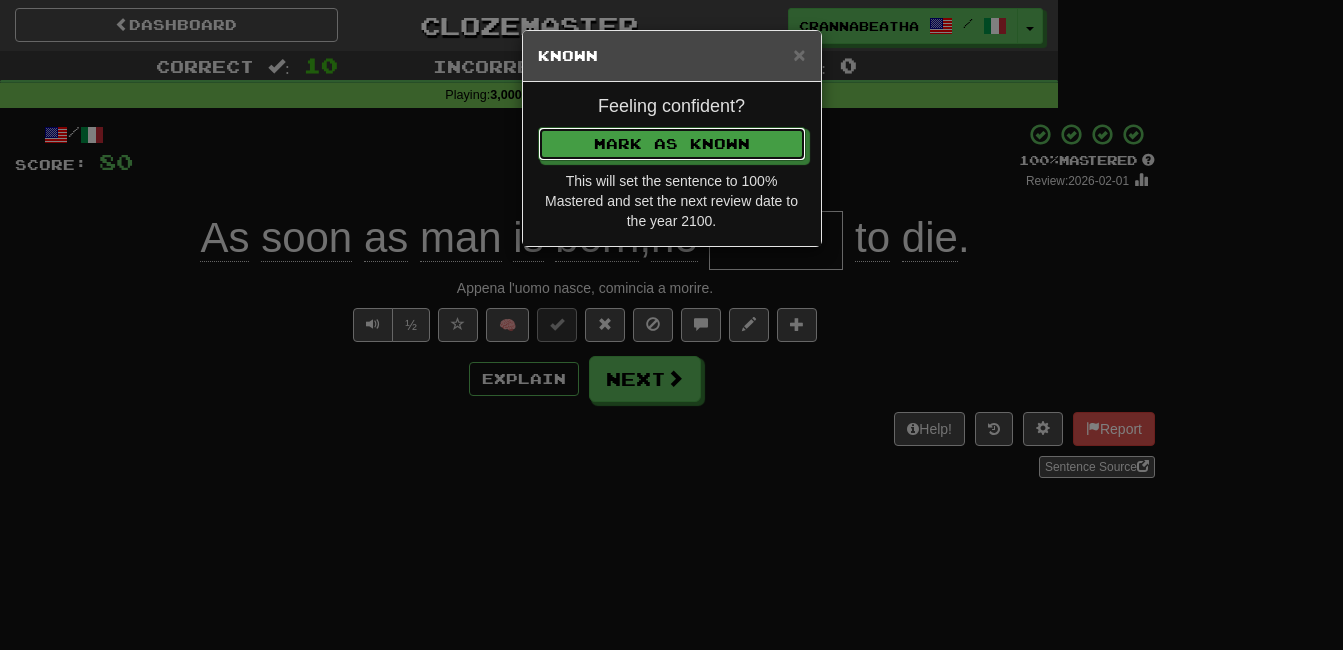 click on "Mark as Known" at bounding box center [672, 144] 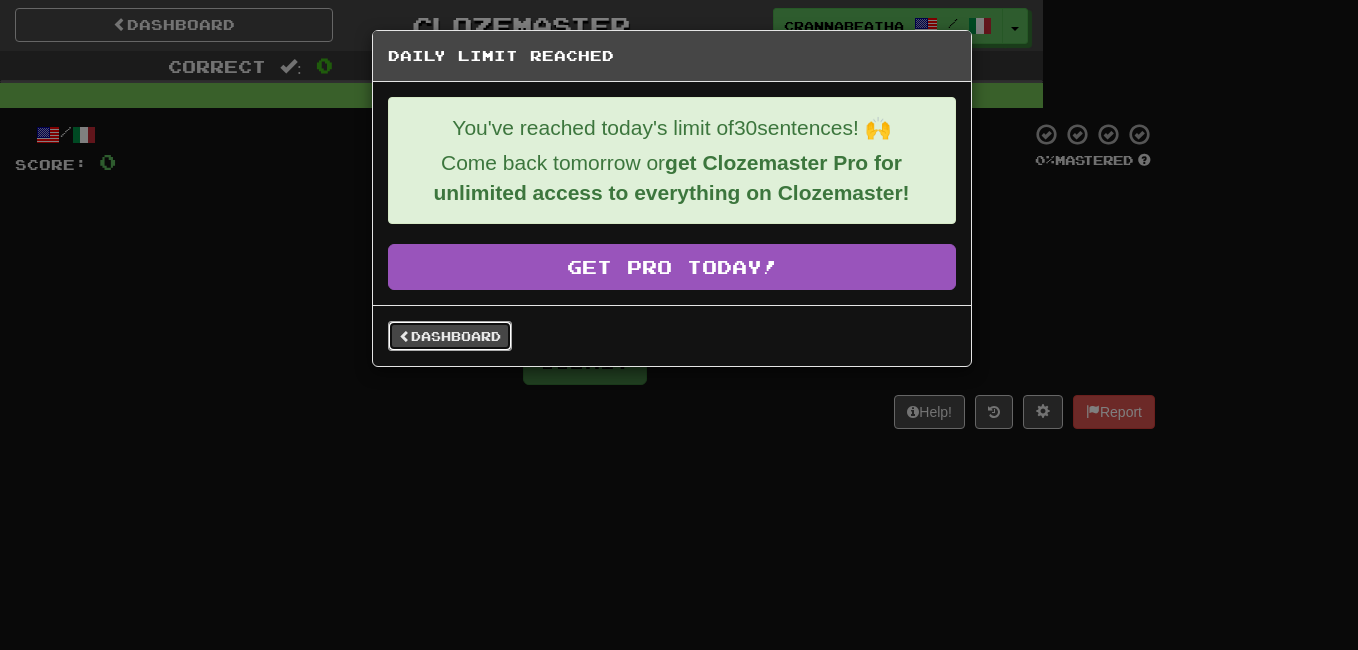 click on "Dashboard" at bounding box center [450, 336] 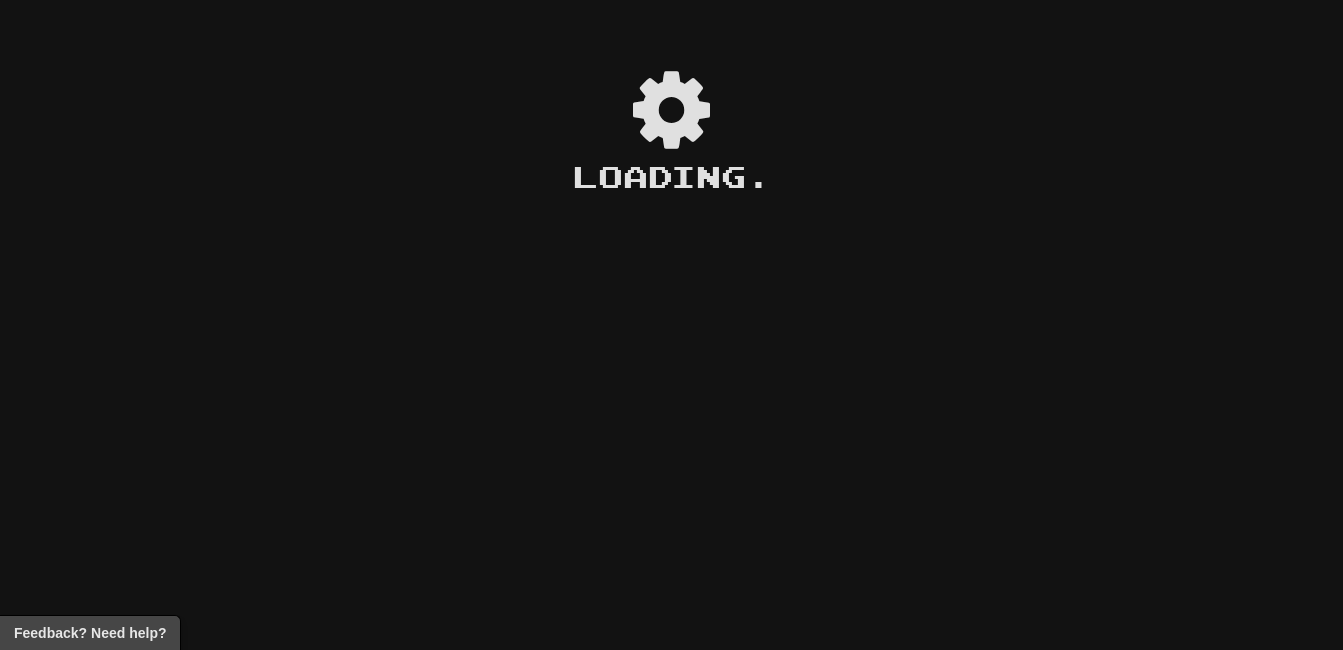 scroll, scrollTop: 0, scrollLeft: 0, axis: both 